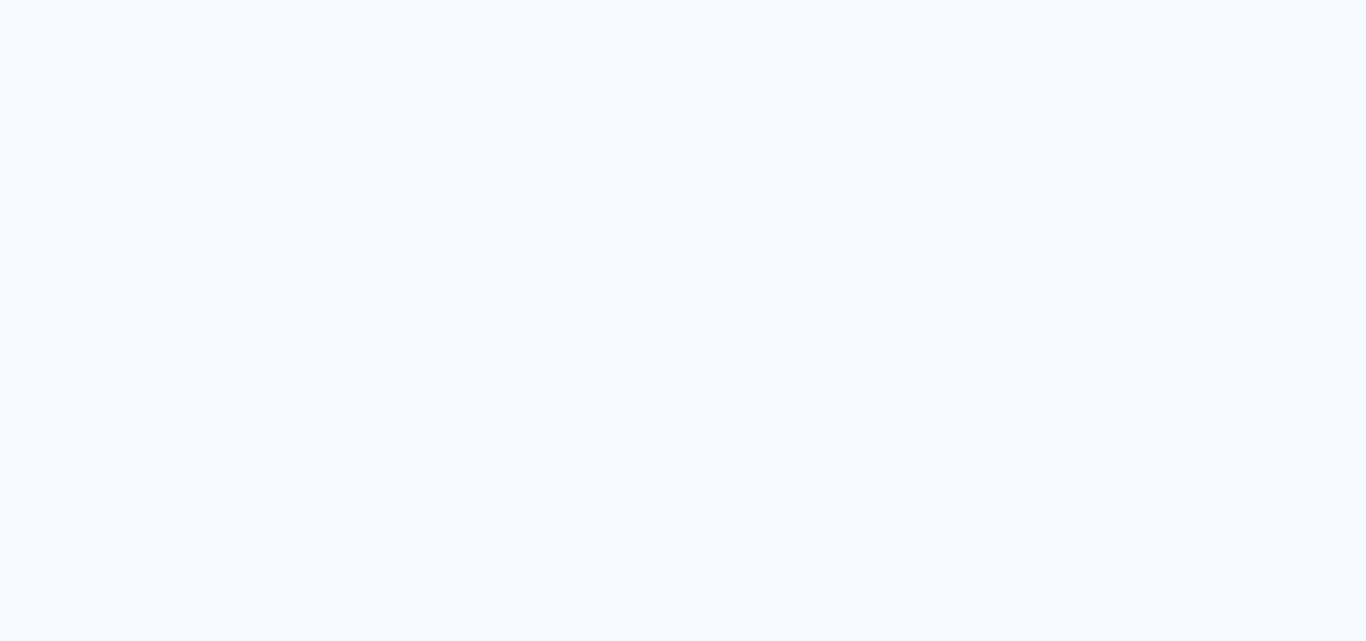 scroll, scrollTop: 0, scrollLeft: 0, axis: both 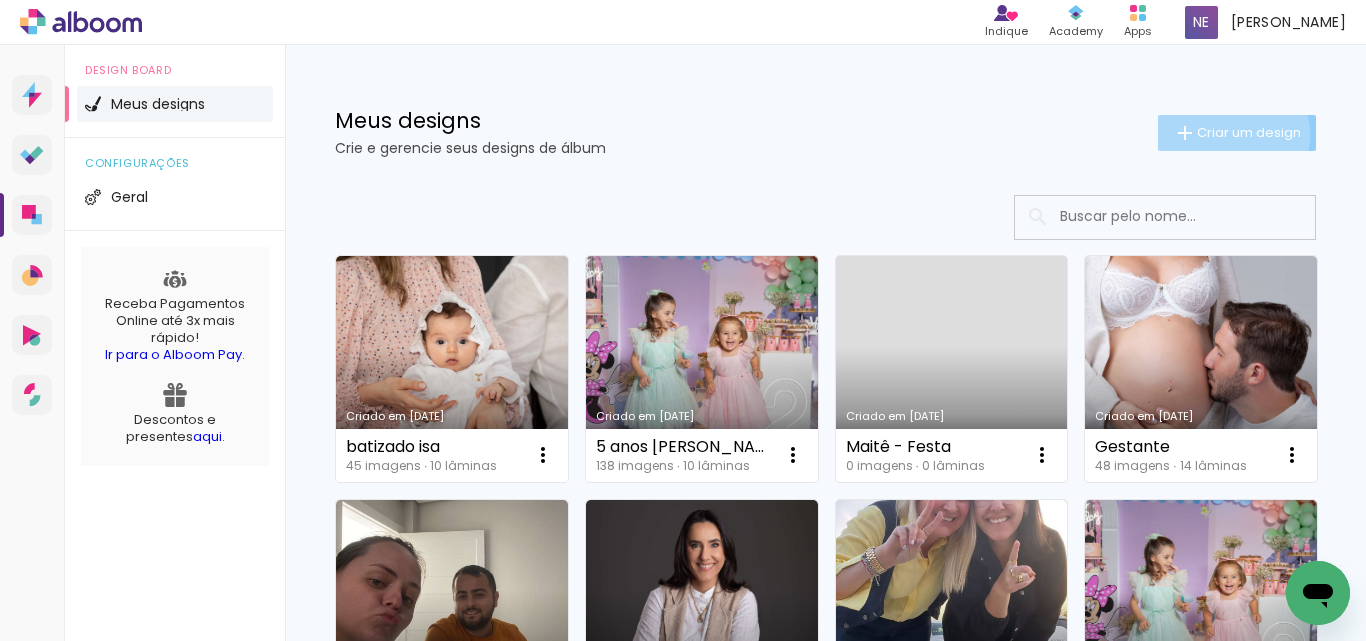 click on "Criar um design" 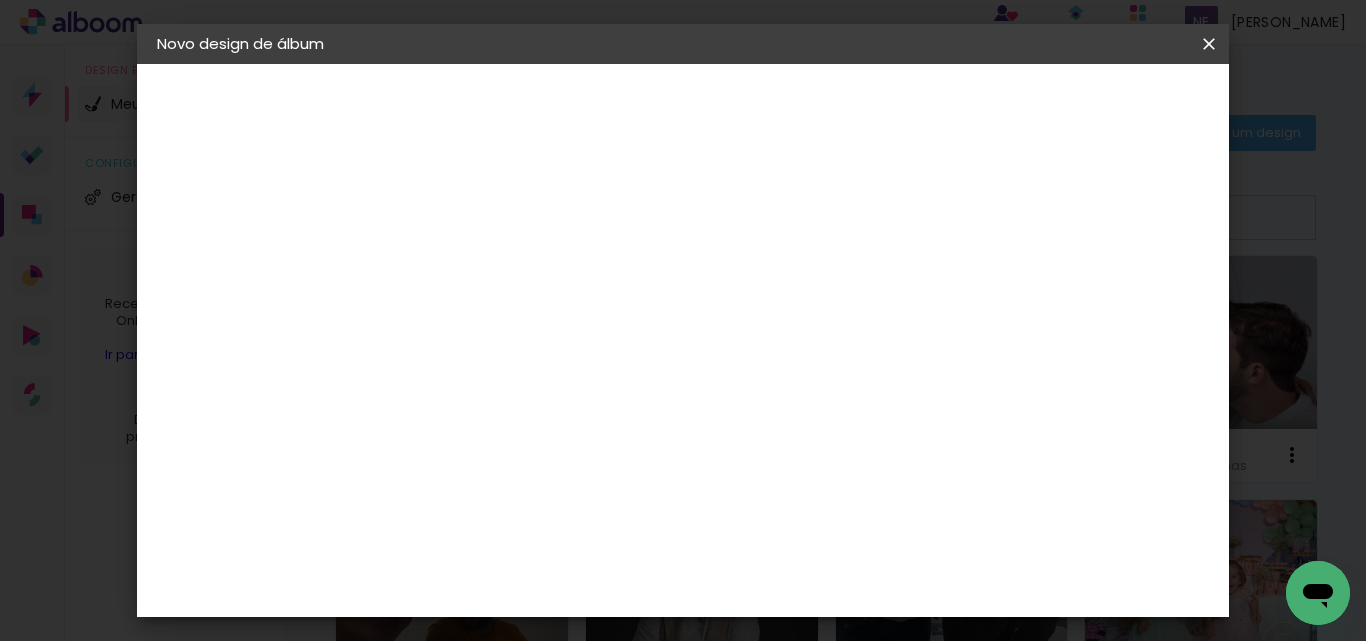 click at bounding box center (484, 268) 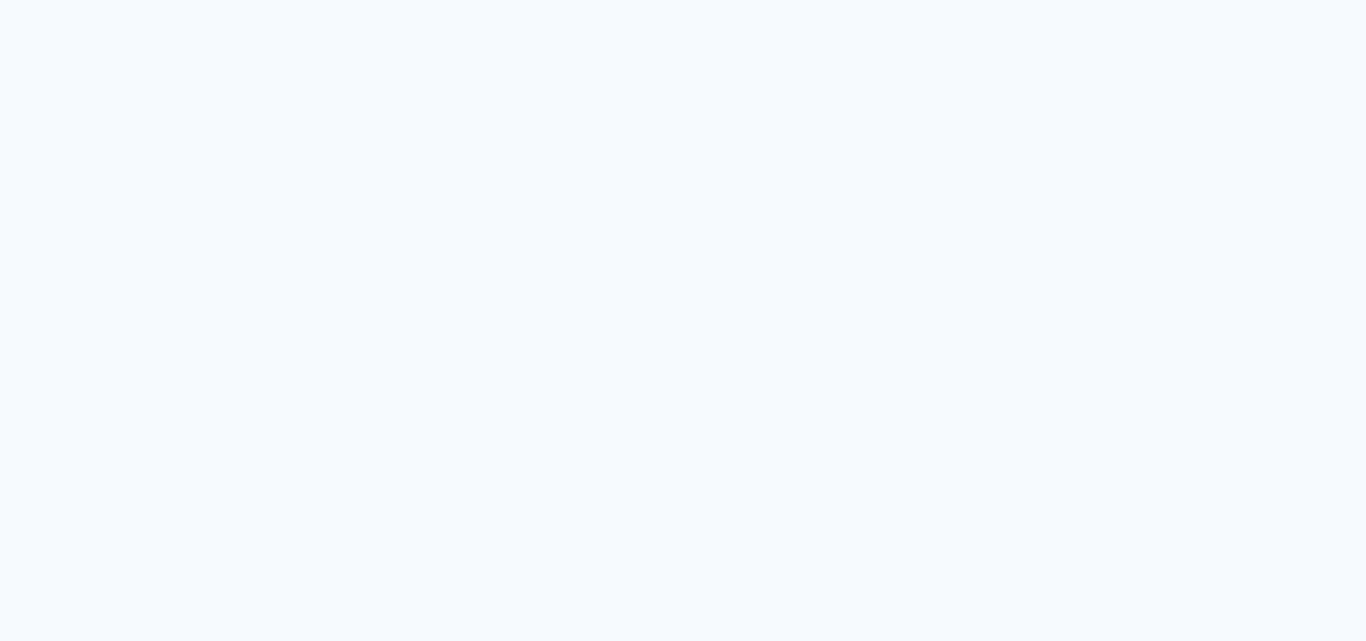 scroll, scrollTop: 0, scrollLeft: 0, axis: both 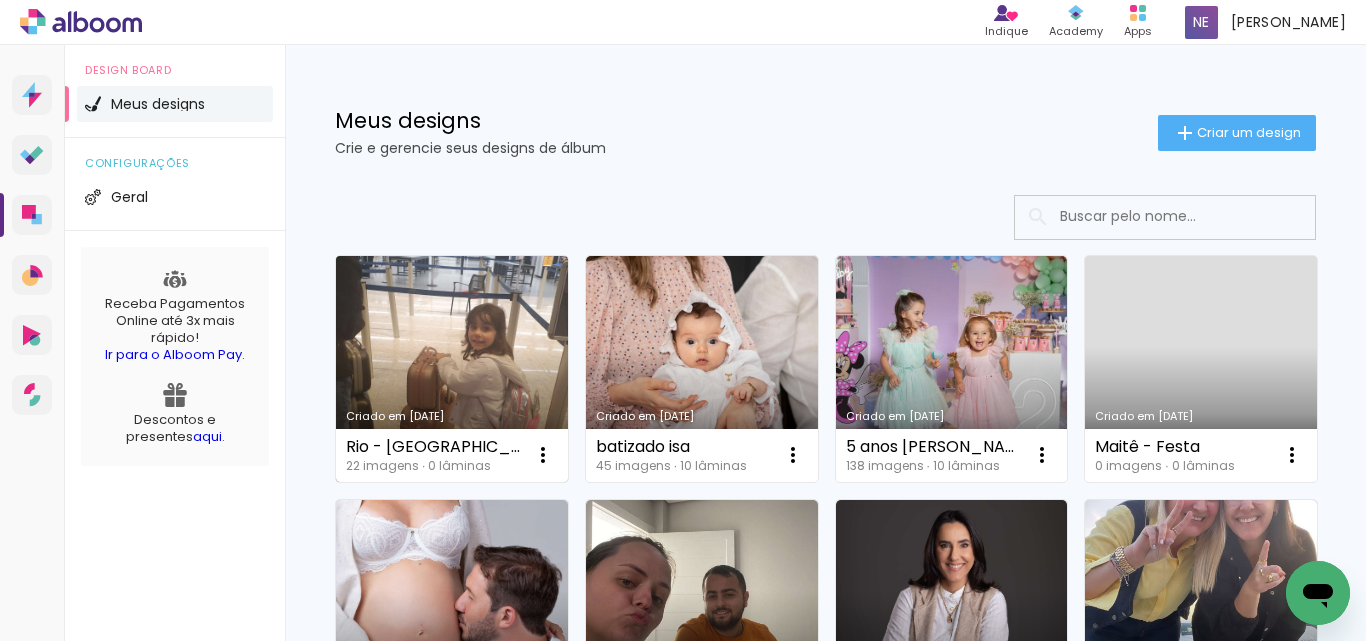 click on "Criado em [DATE]" at bounding box center [452, 369] 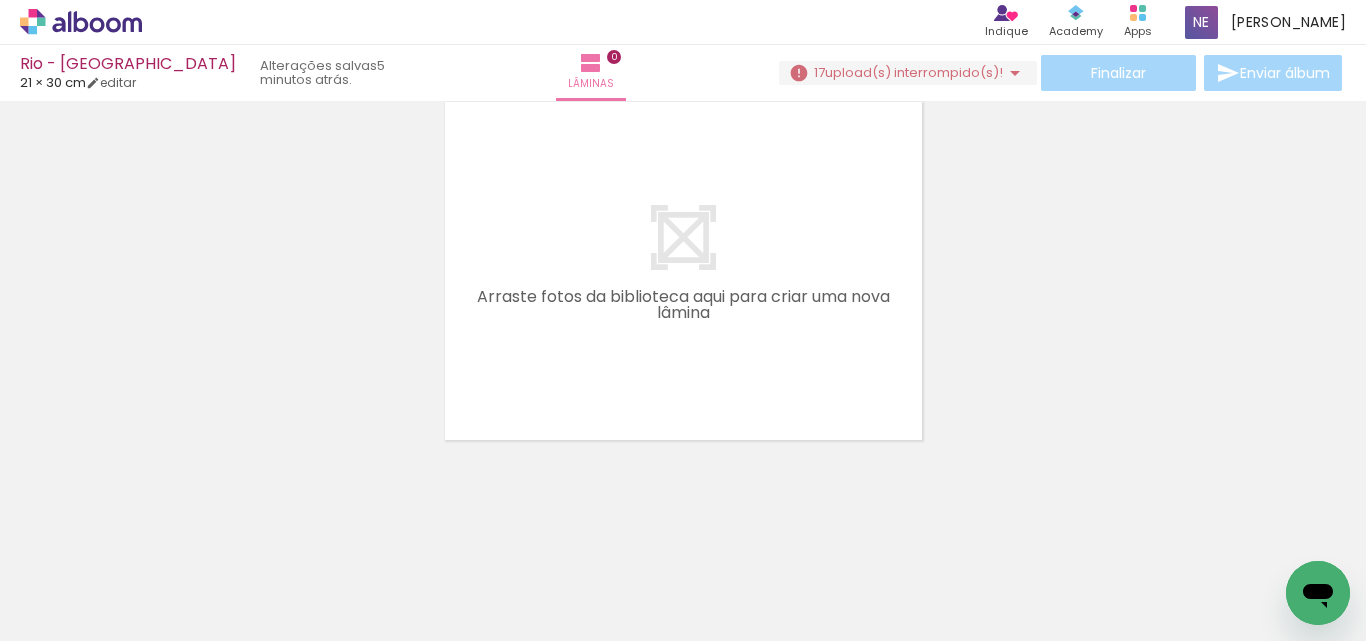 scroll, scrollTop: 0, scrollLeft: 0, axis: both 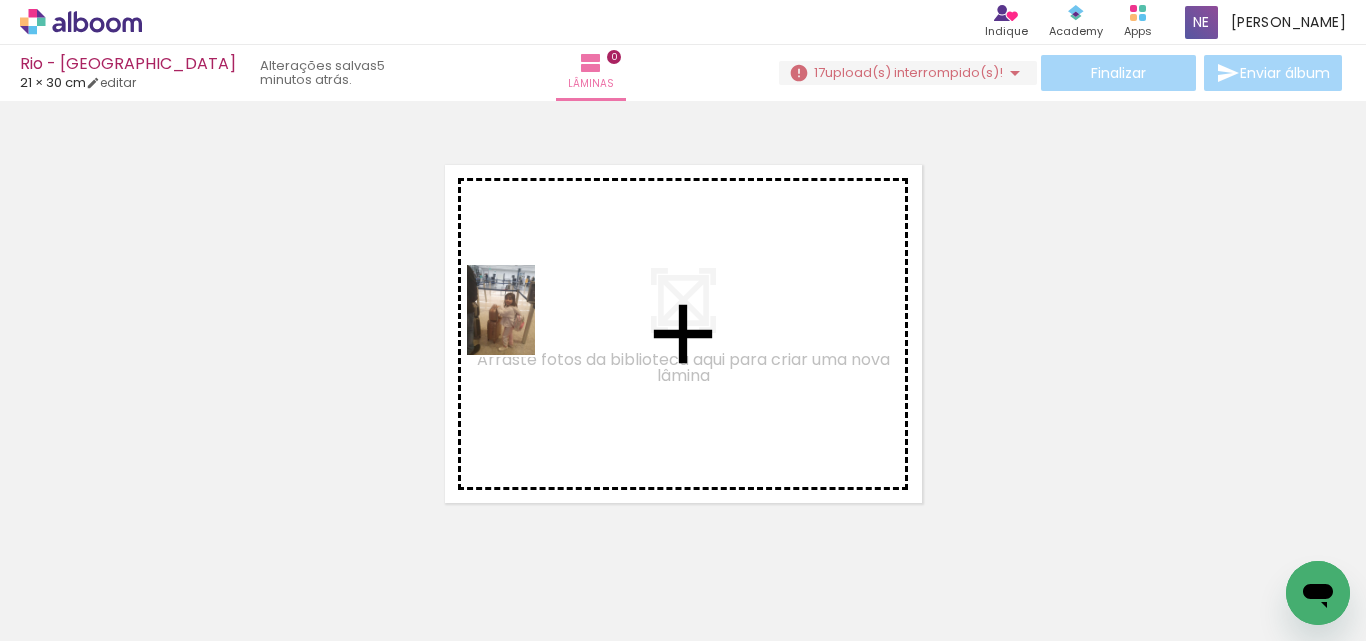 drag, startPoint x: 197, startPoint y: 591, endPoint x: 382, endPoint y: 497, distance: 207.51144 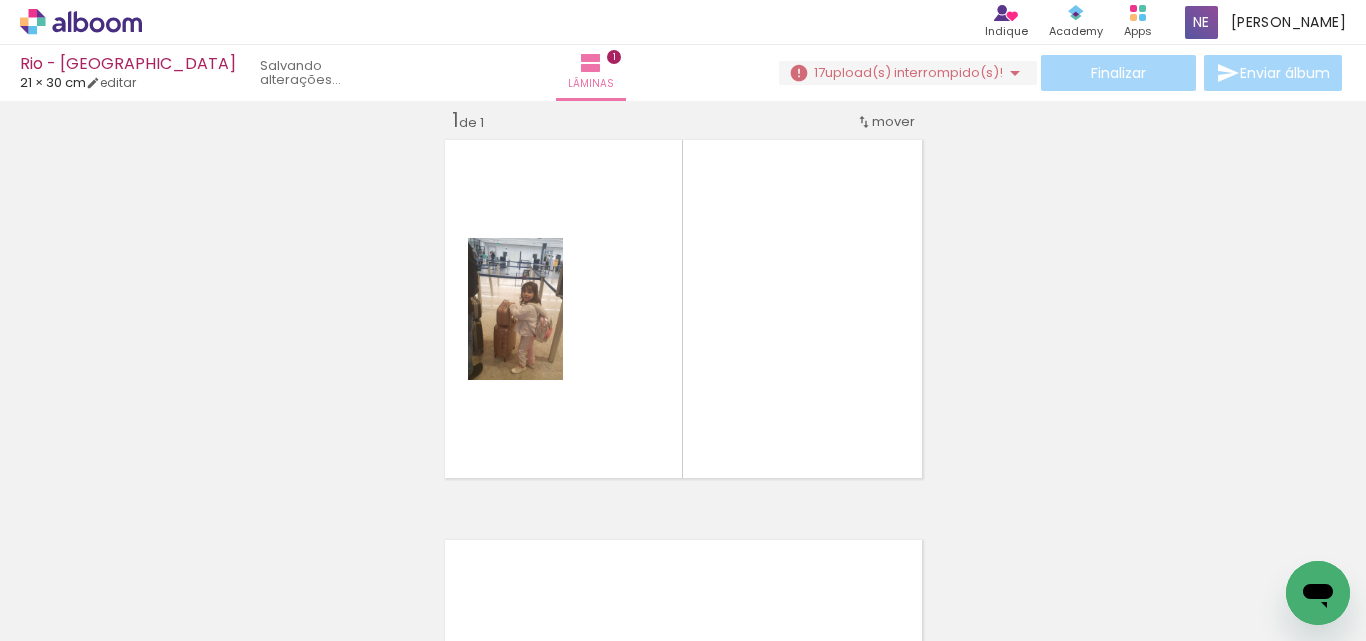 scroll, scrollTop: 26, scrollLeft: 0, axis: vertical 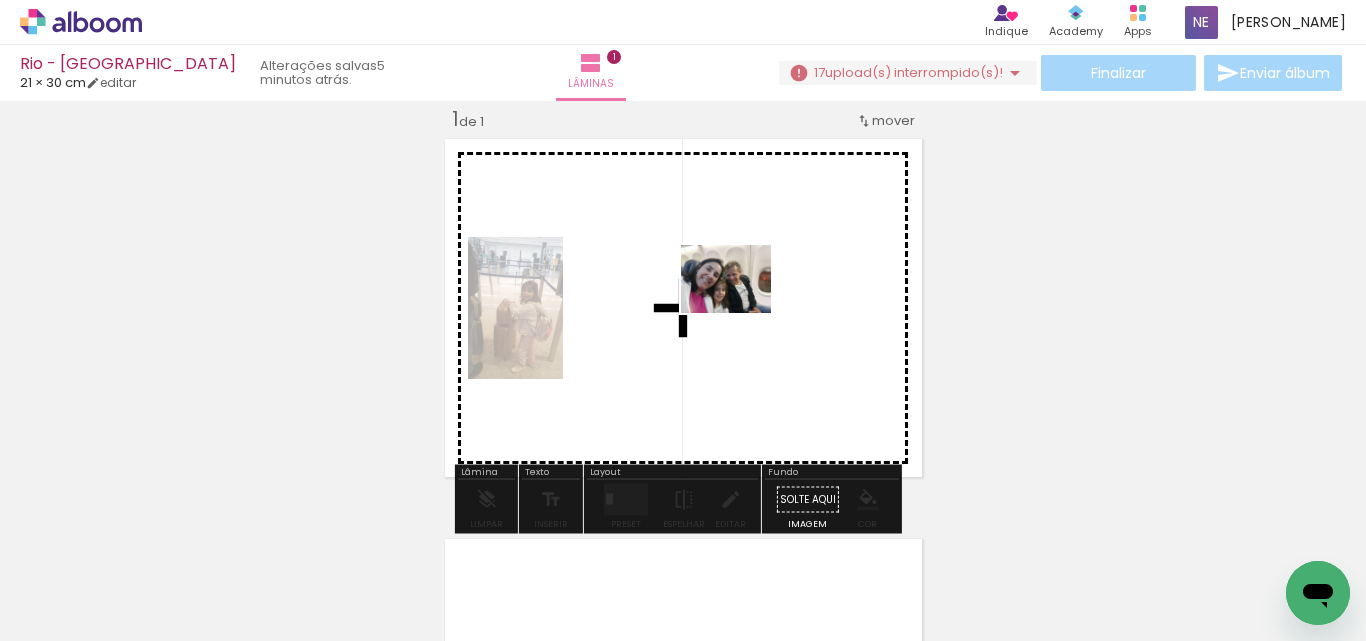 drag, startPoint x: 319, startPoint y: 592, endPoint x: 554, endPoint y: 513, distance: 247.92337 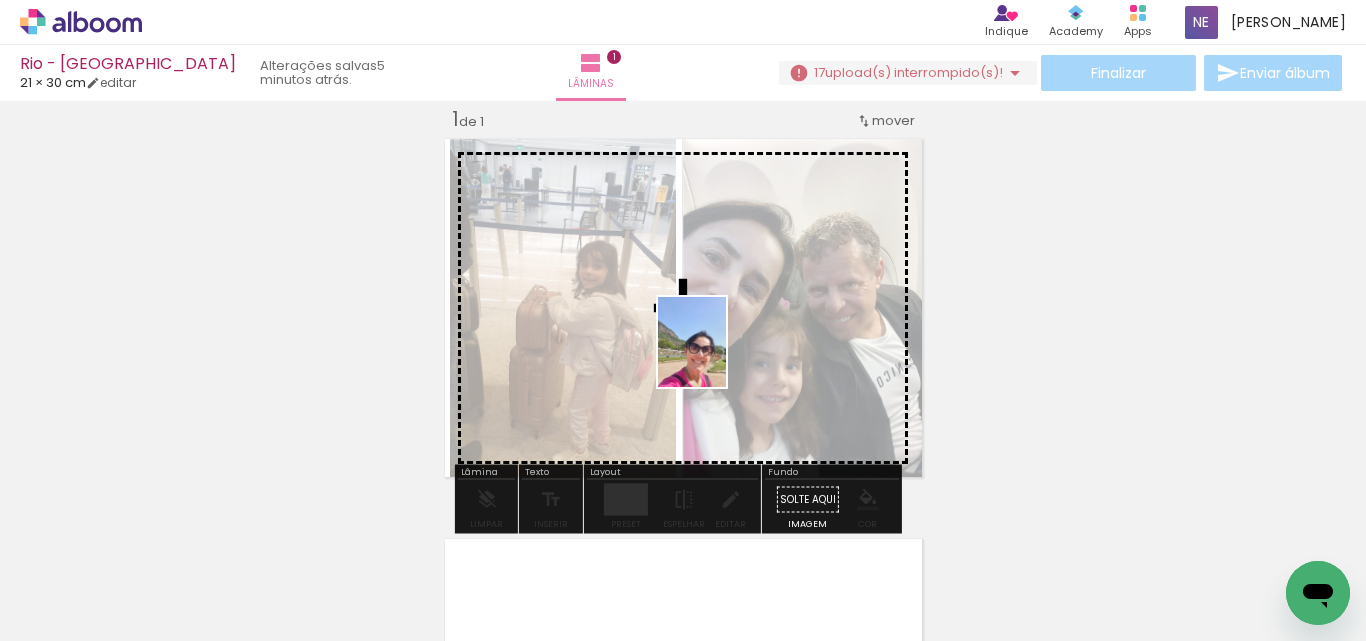 drag, startPoint x: 430, startPoint y: 608, endPoint x: 718, endPoint y: 357, distance: 382.0275 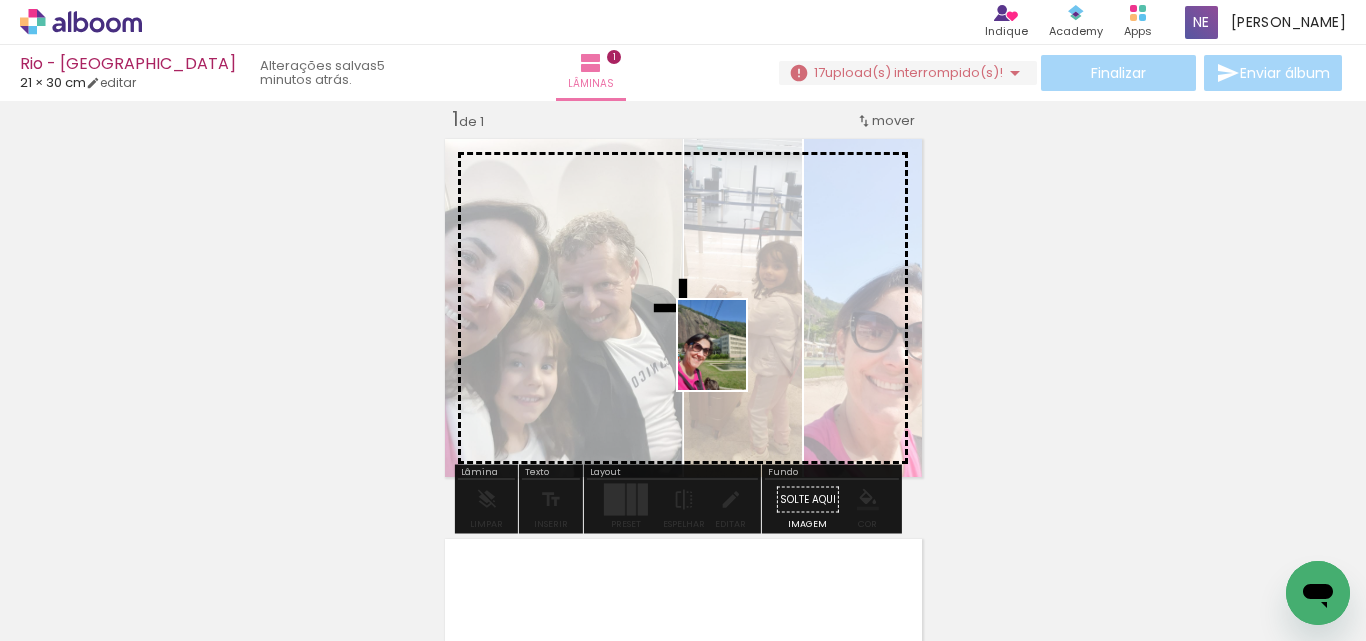 drag, startPoint x: 548, startPoint y: 604, endPoint x: 738, endPoint y: 360, distance: 309.2507 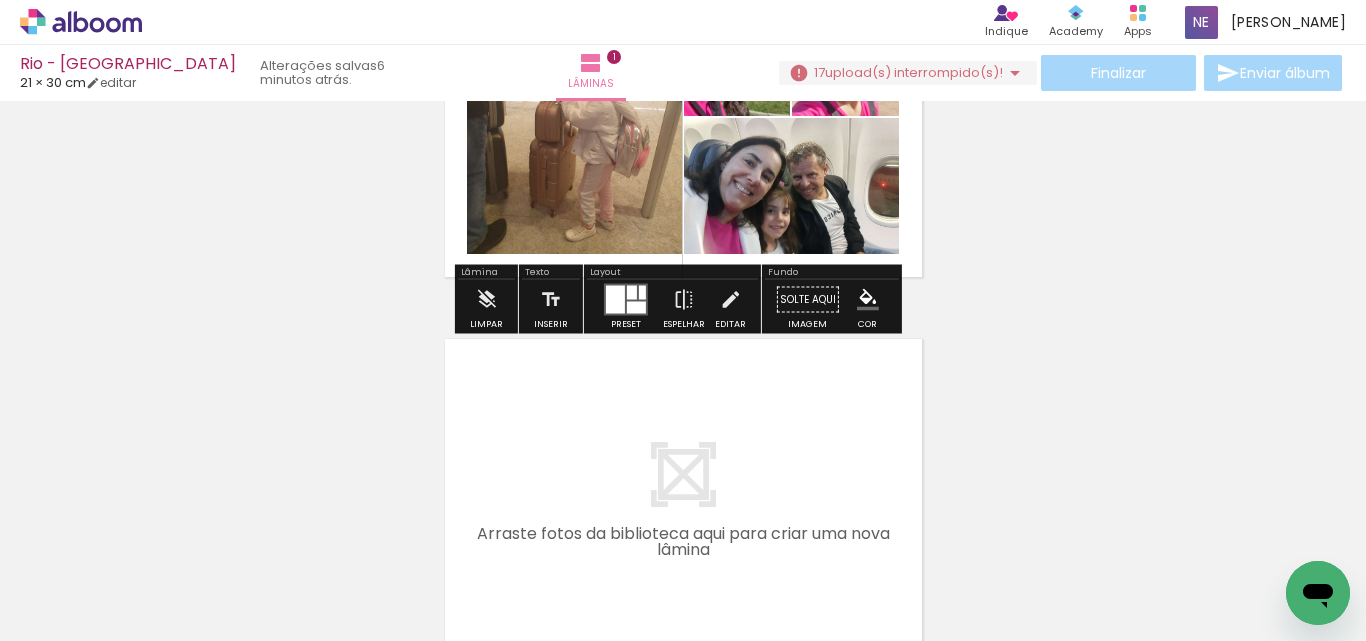scroll, scrollTop: 326, scrollLeft: 0, axis: vertical 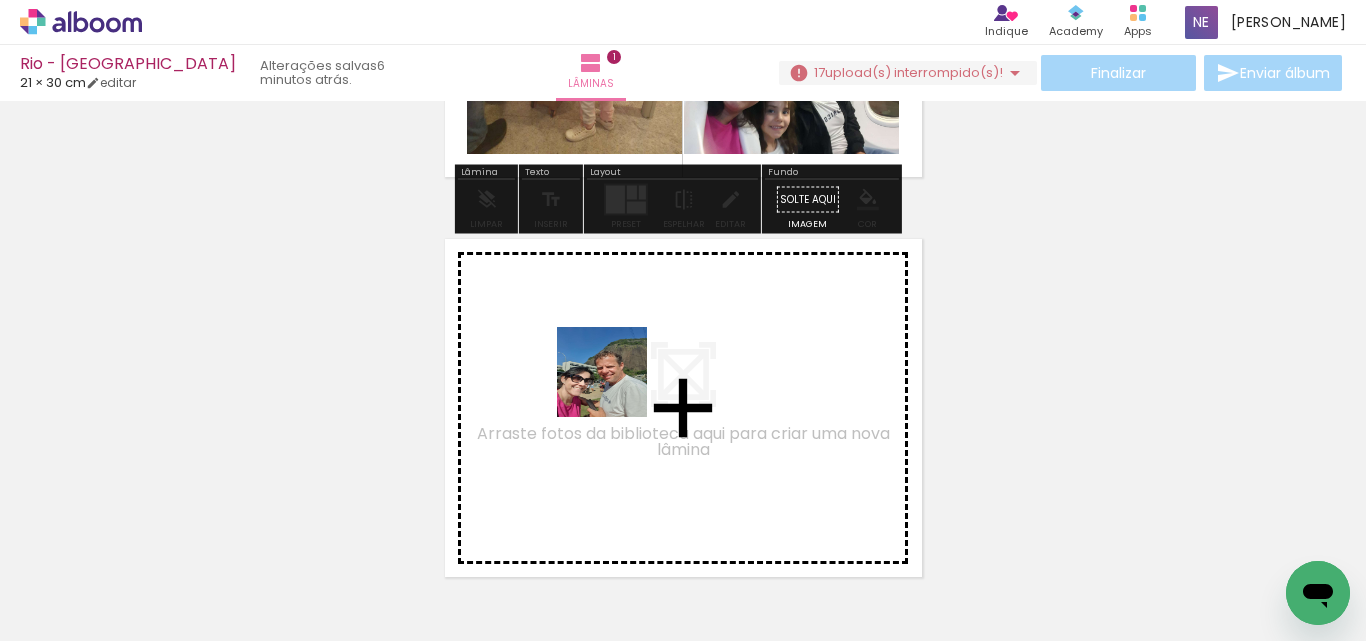 drag, startPoint x: 636, startPoint y: 474, endPoint x: 732, endPoint y: 541, distance: 117.06836 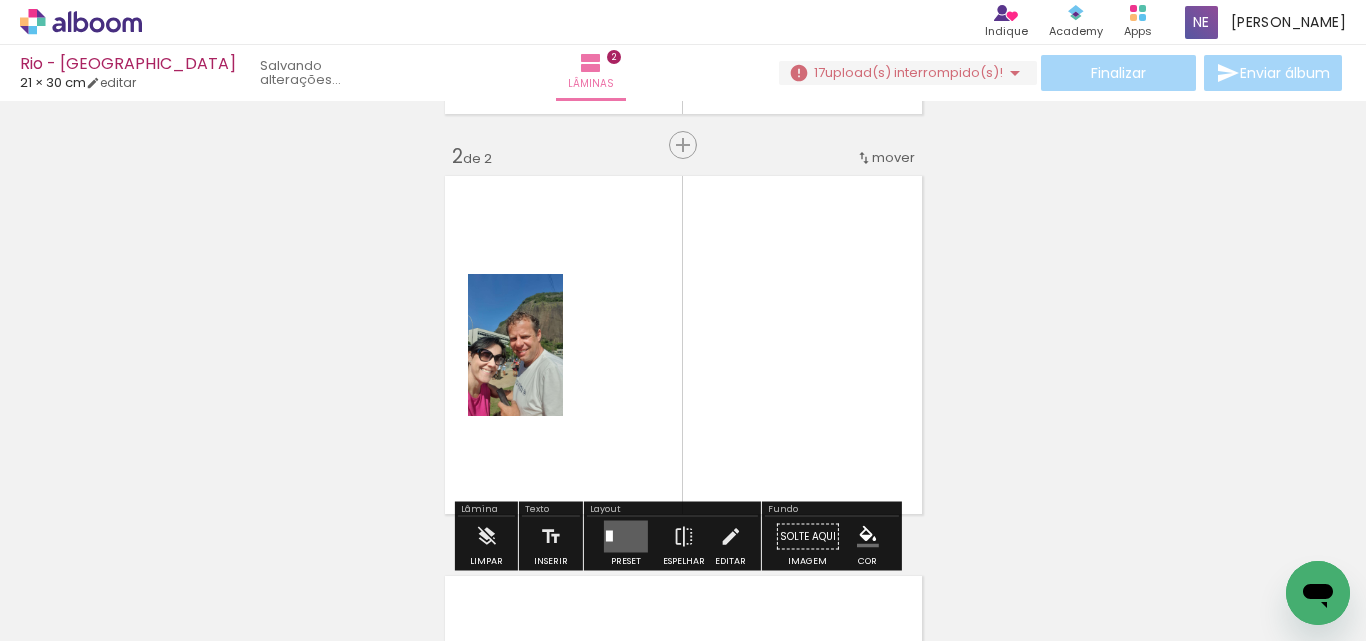 scroll, scrollTop: 426, scrollLeft: 0, axis: vertical 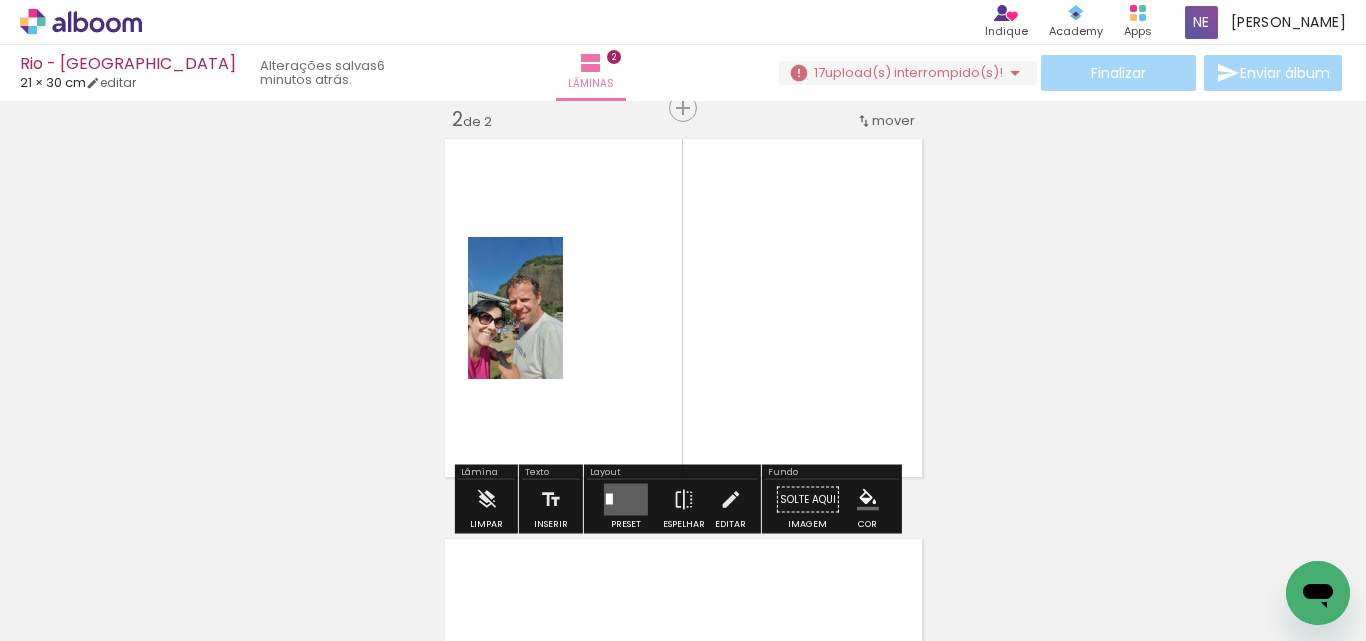 drag, startPoint x: 770, startPoint y: 426, endPoint x: 777, endPoint y: 299, distance: 127.192764 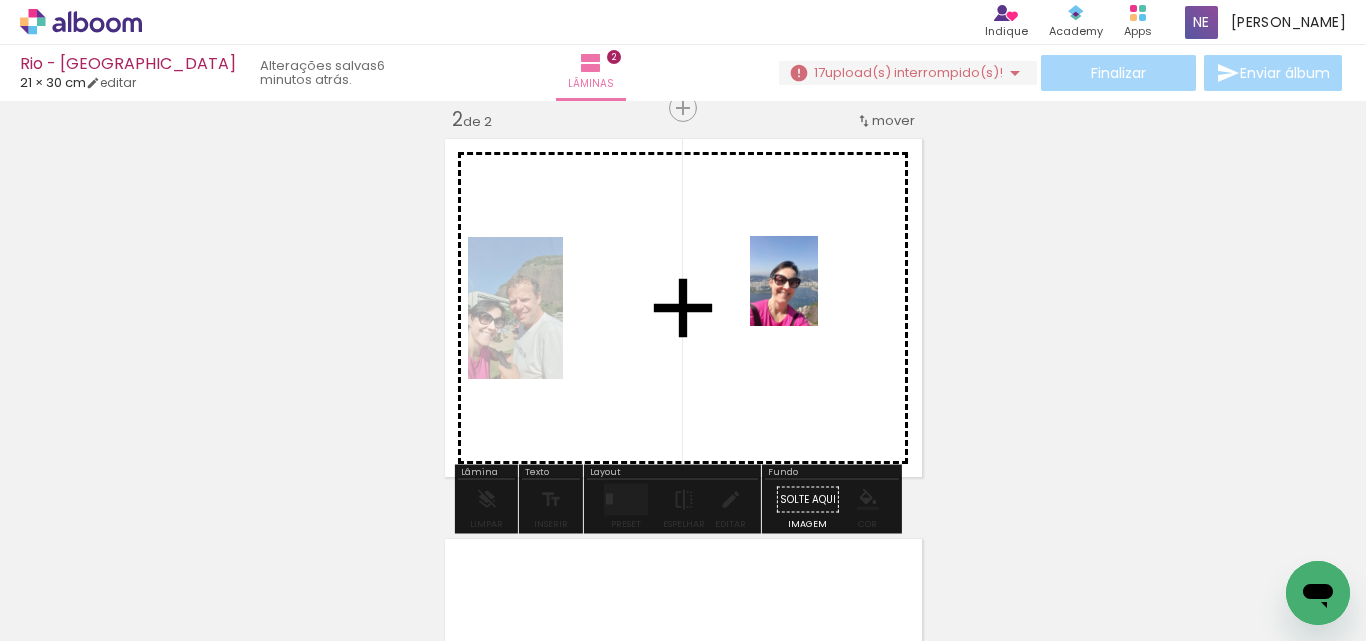 drag, startPoint x: 855, startPoint y: 564, endPoint x: 777, endPoint y: 536, distance: 82.8734 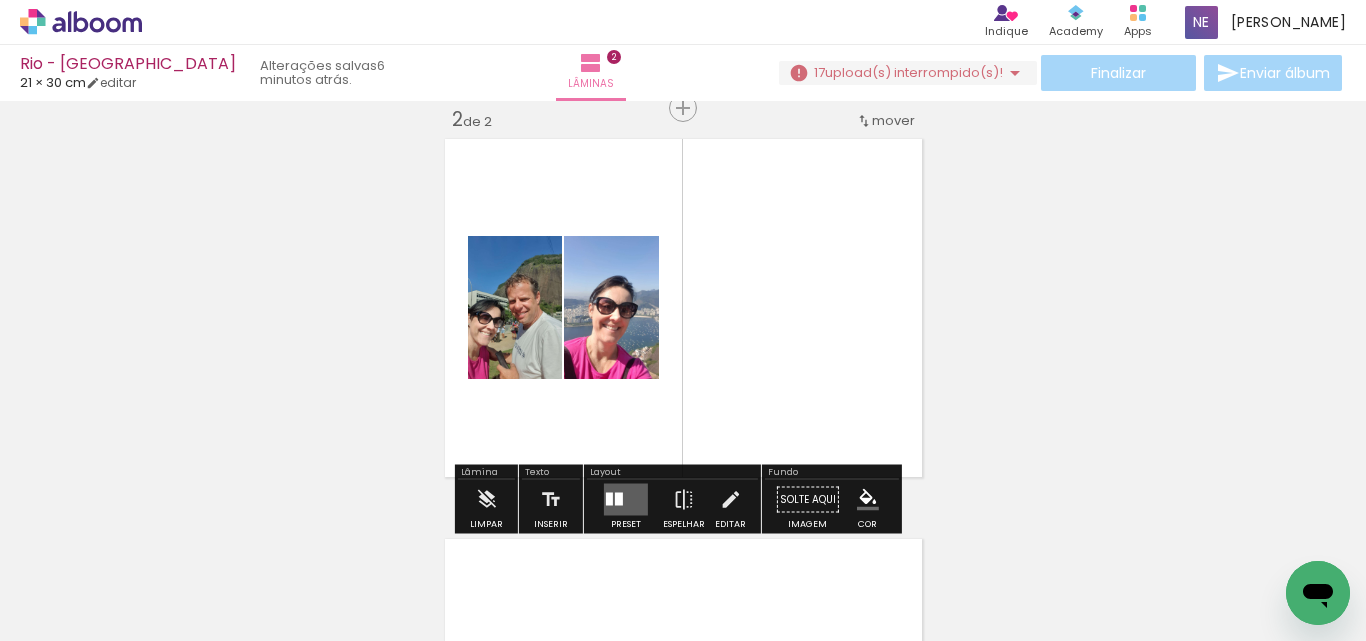 drag, startPoint x: 767, startPoint y: 575, endPoint x: 780, endPoint y: 400, distance: 175.4822 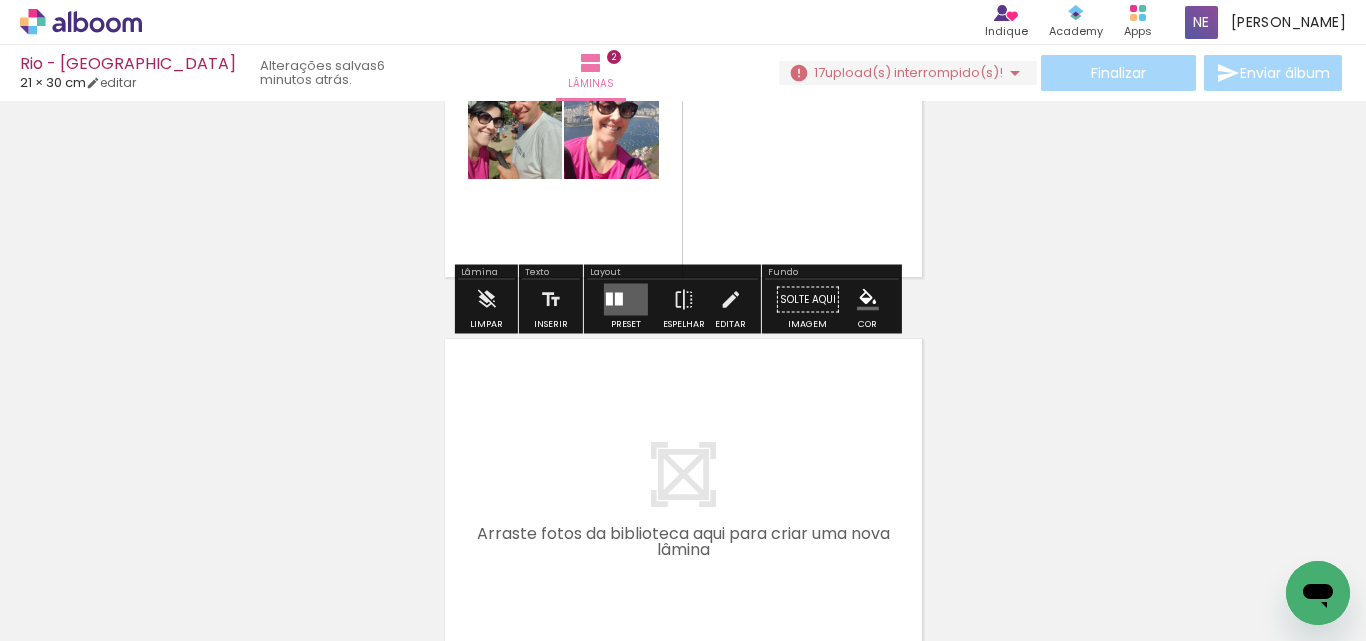 drag, startPoint x: 1101, startPoint y: 575, endPoint x: 827, endPoint y: 425, distance: 312.37158 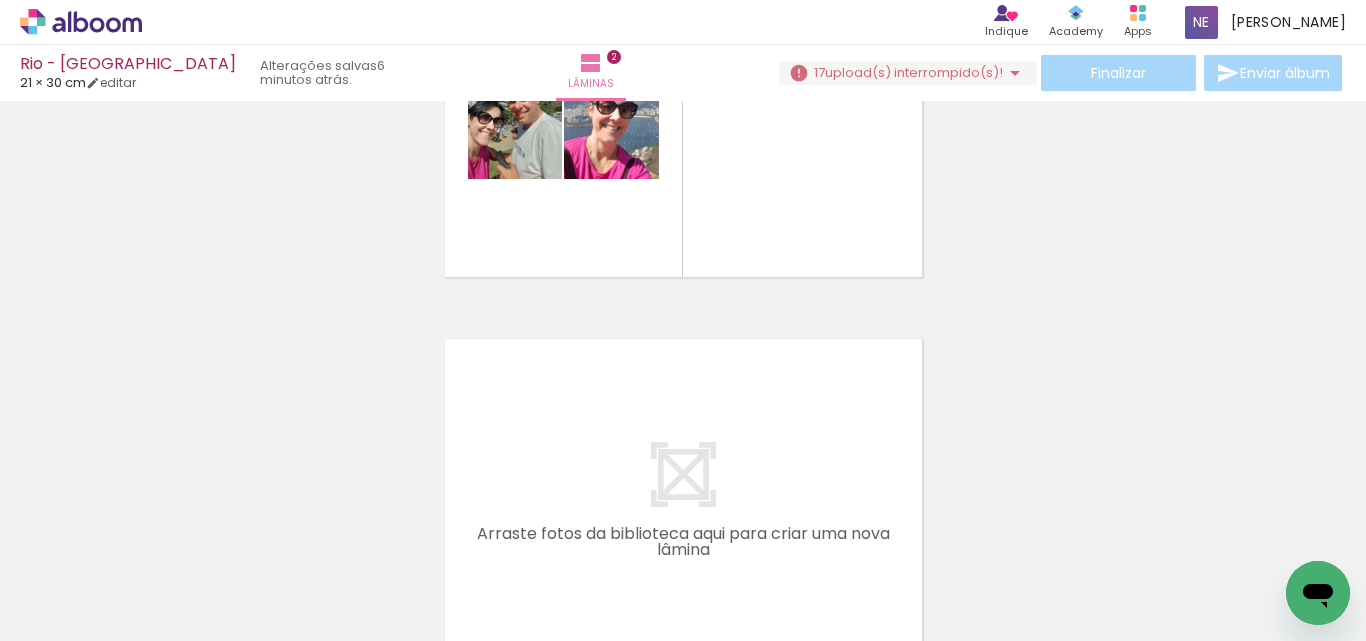 scroll, scrollTop: 0, scrollLeft: 1268, axis: horizontal 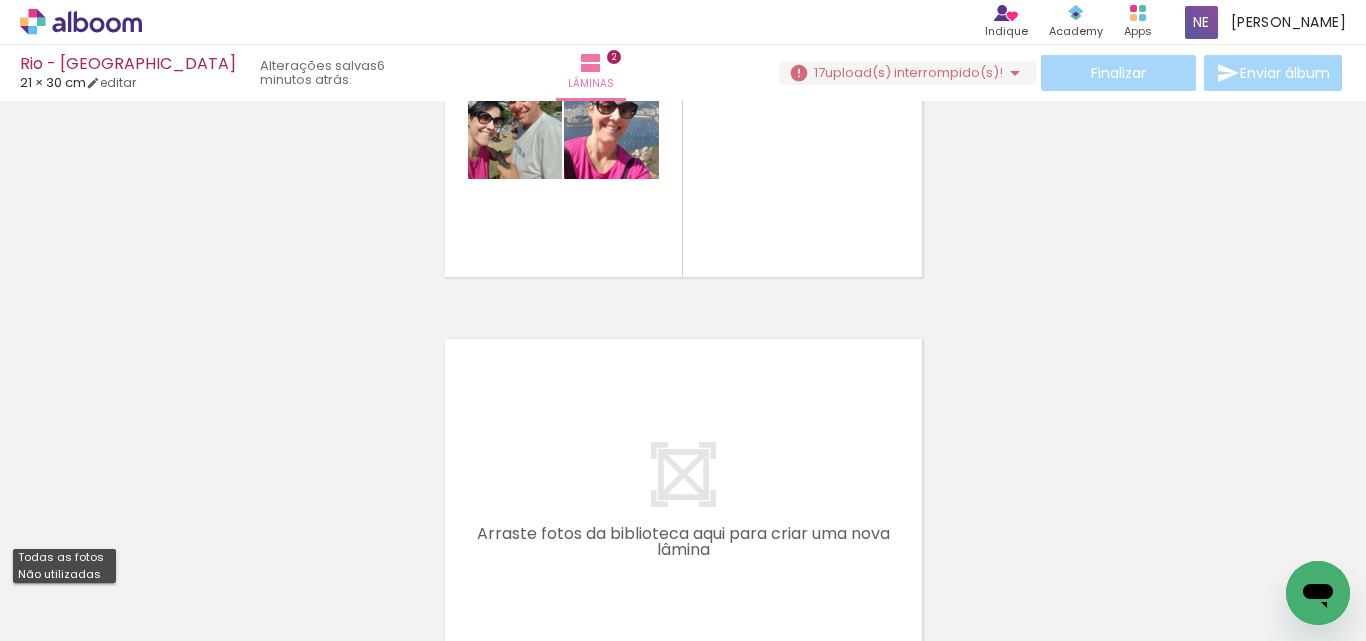 click on "Inserir lâmina 1  de 2  Inserir lâmina 2  de 2" at bounding box center [683, 82] 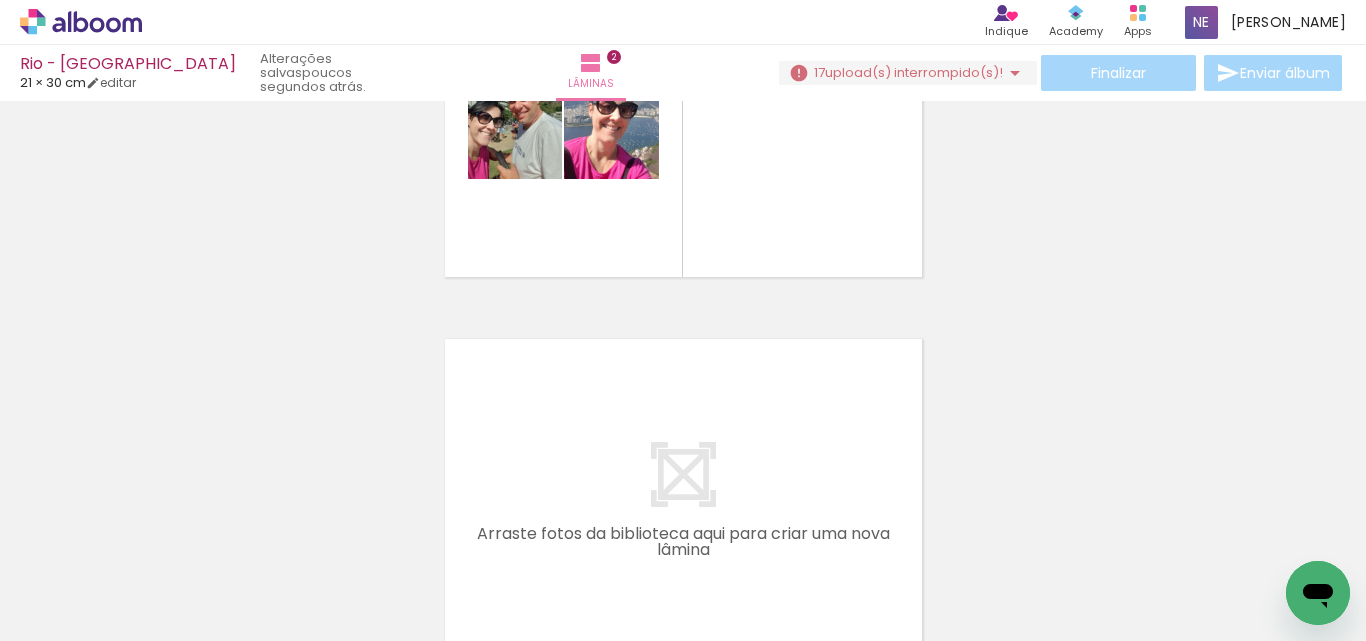 scroll, scrollTop: 0, scrollLeft: 327, axis: horizontal 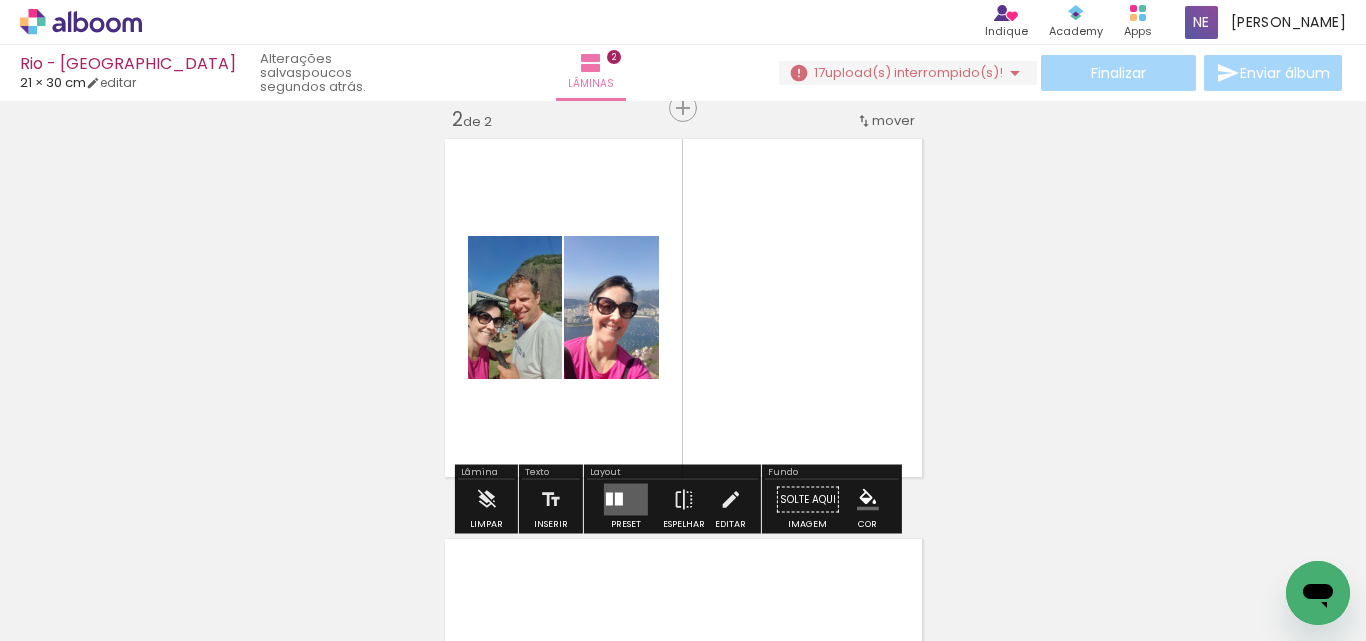 click at bounding box center (-59, 533) 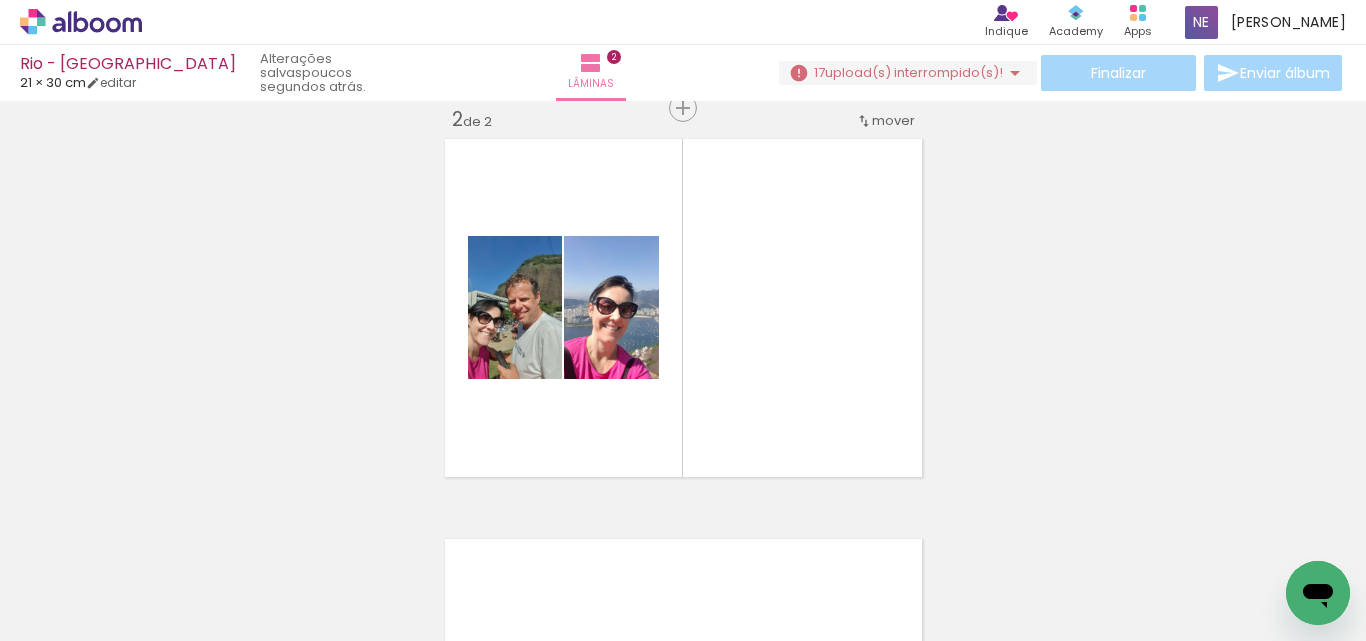 drag, startPoint x: 436, startPoint y: 557, endPoint x: 482, endPoint y: 557, distance: 46 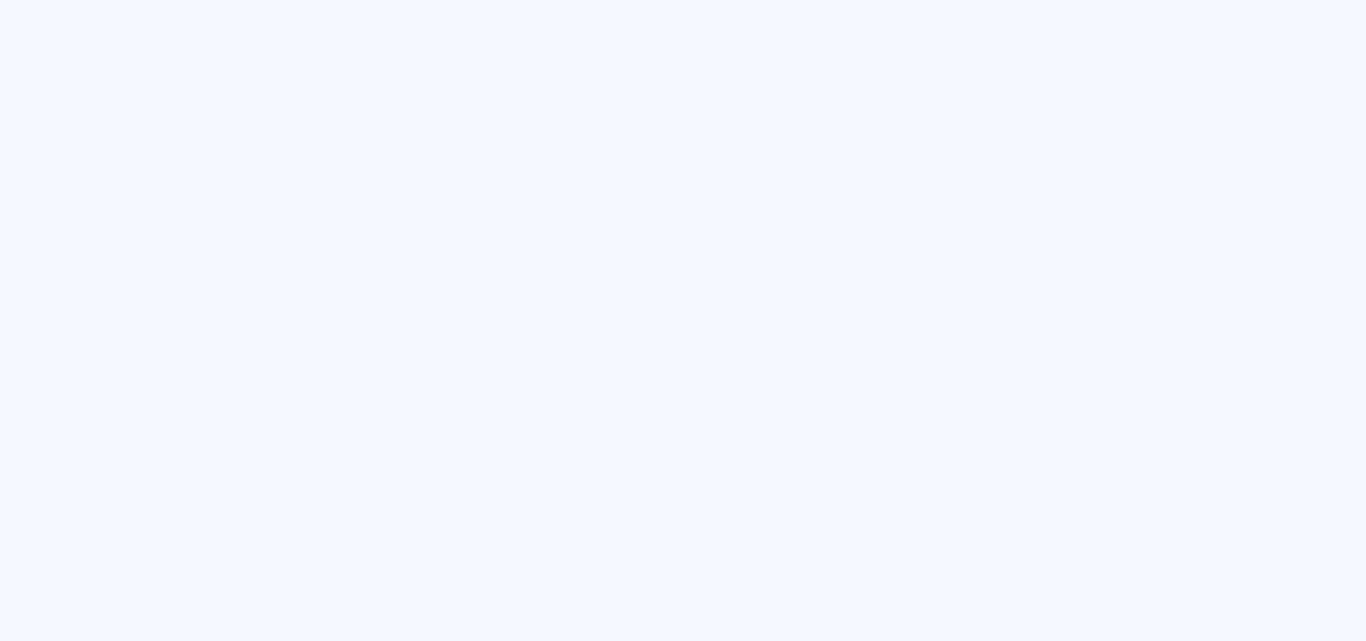 scroll, scrollTop: 0, scrollLeft: 0, axis: both 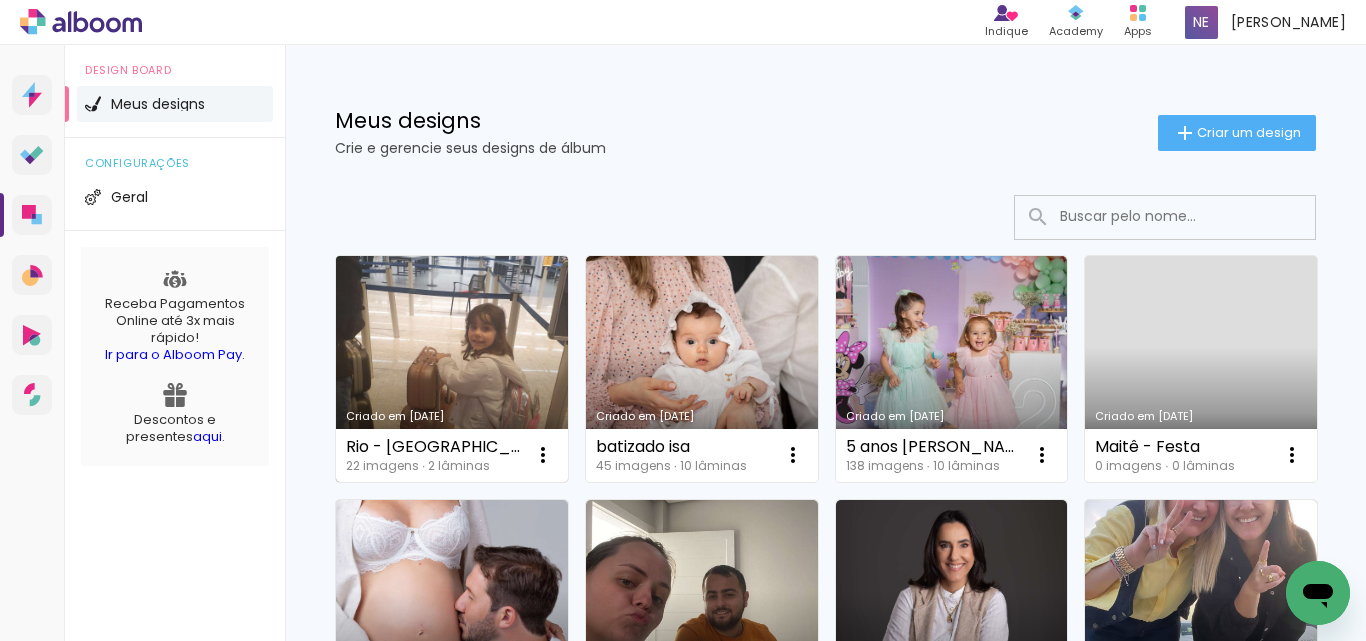 click on "Criado em [DATE]" at bounding box center (452, 369) 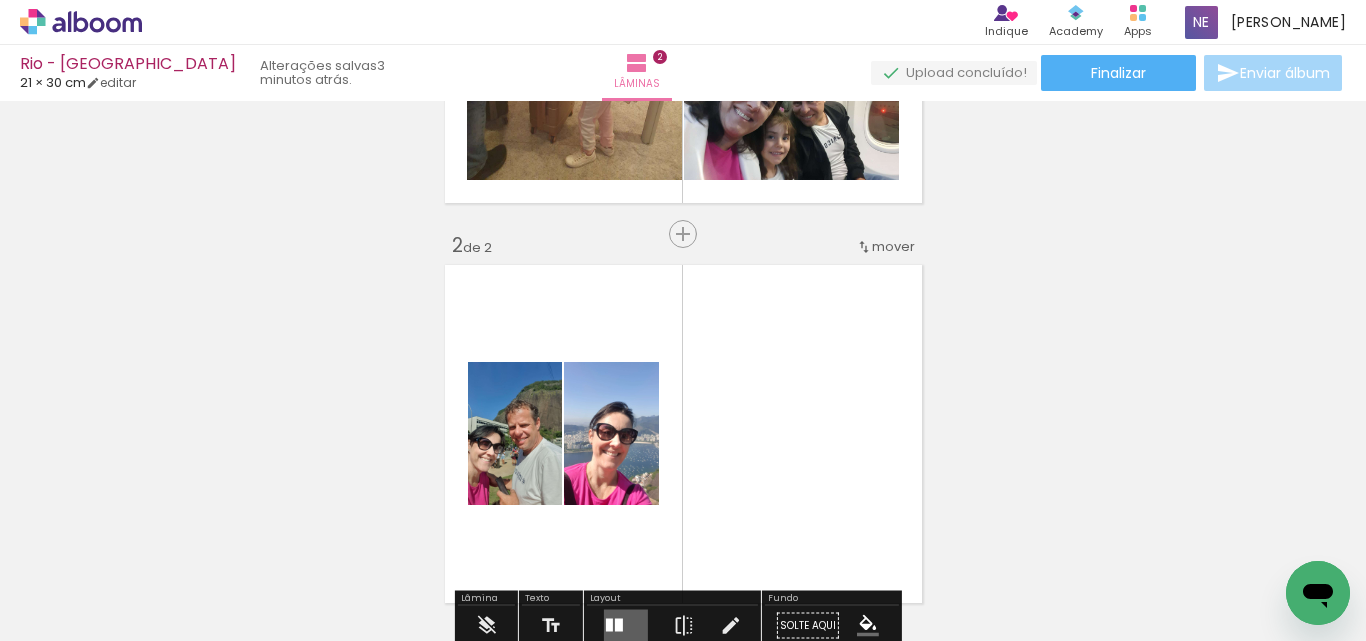 scroll, scrollTop: 400, scrollLeft: 0, axis: vertical 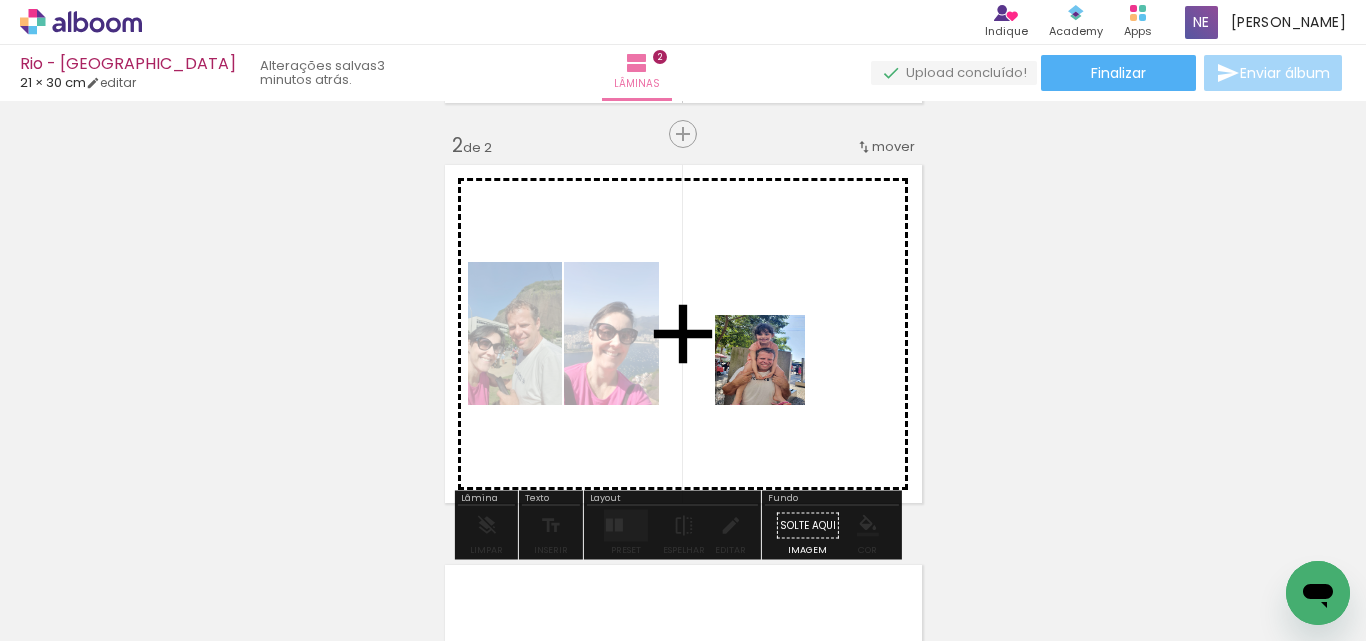 drag, startPoint x: 777, startPoint y: 457, endPoint x: 961, endPoint y: 635, distance: 256.0078 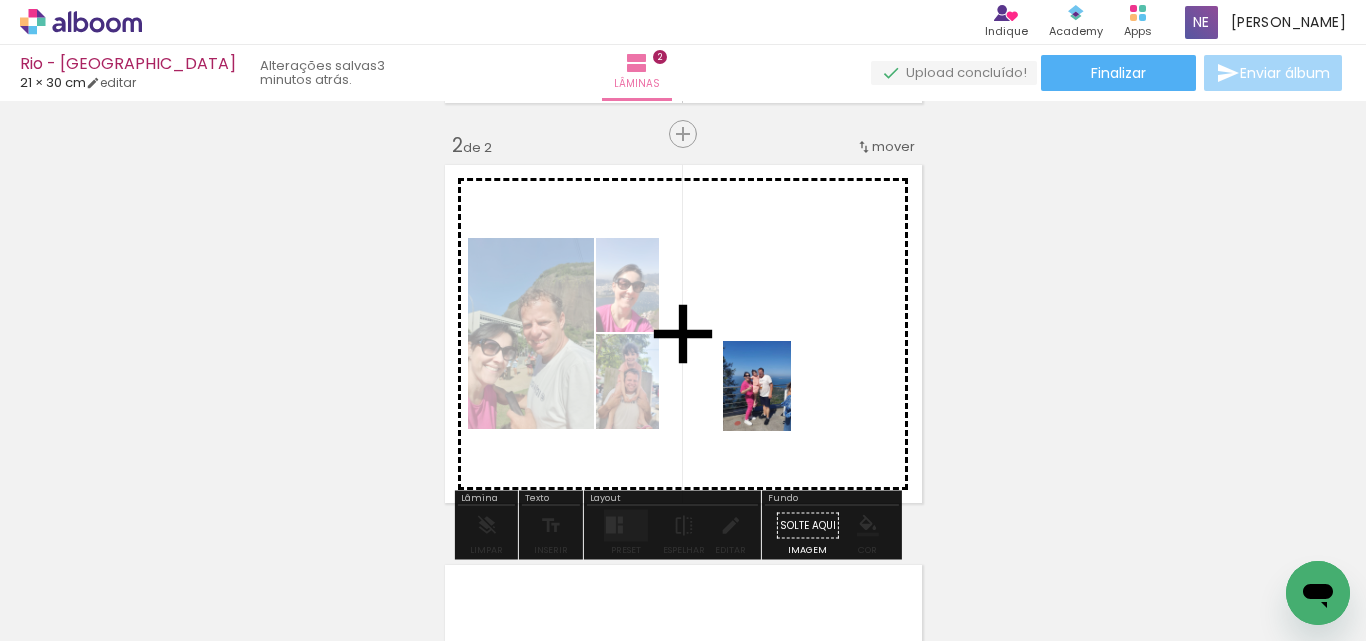 drag, startPoint x: 968, startPoint y: 561, endPoint x: 755, endPoint y: 374, distance: 283.43958 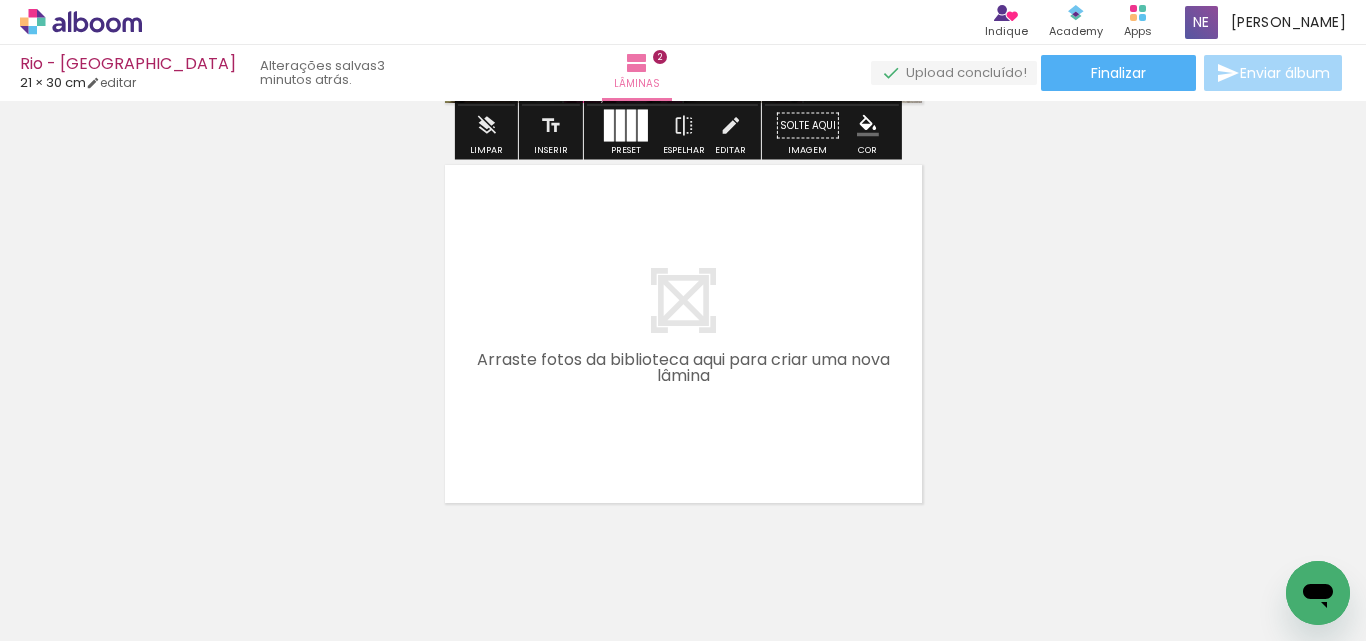 scroll, scrollTop: 863, scrollLeft: 0, axis: vertical 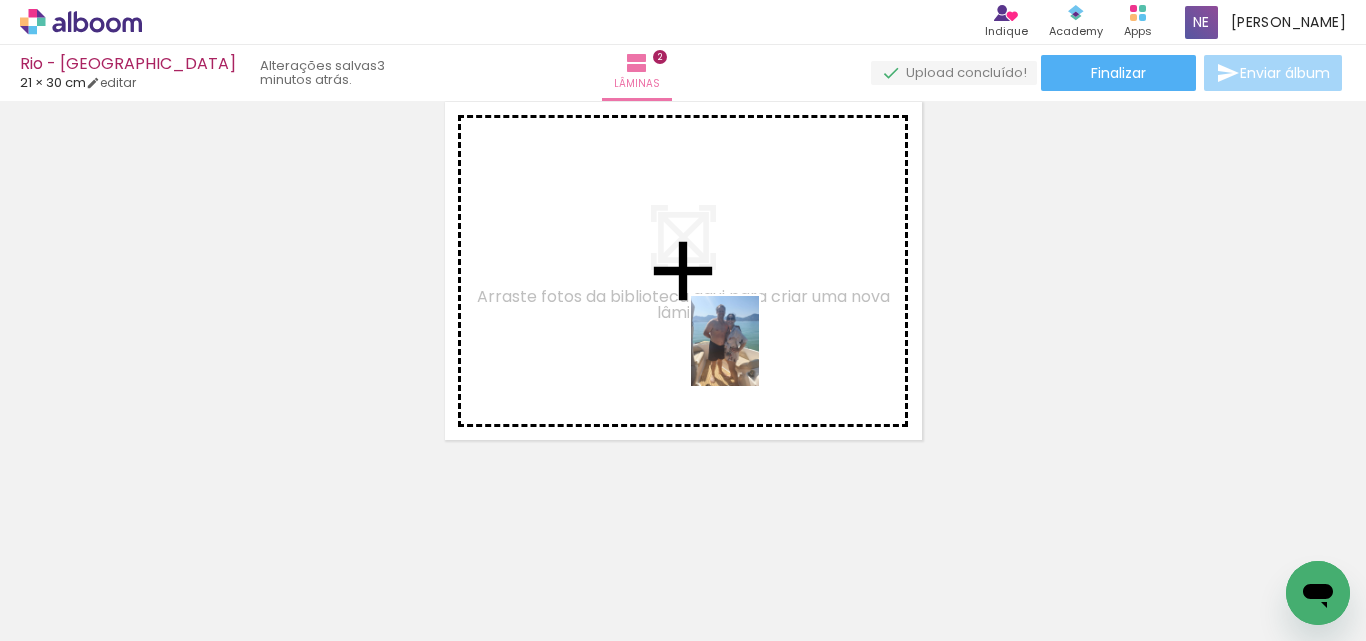 drag, startPoint x: 1112, startPoint y: 598, endPoint x: 1086, endPoint y: 541, distance: 62.649822 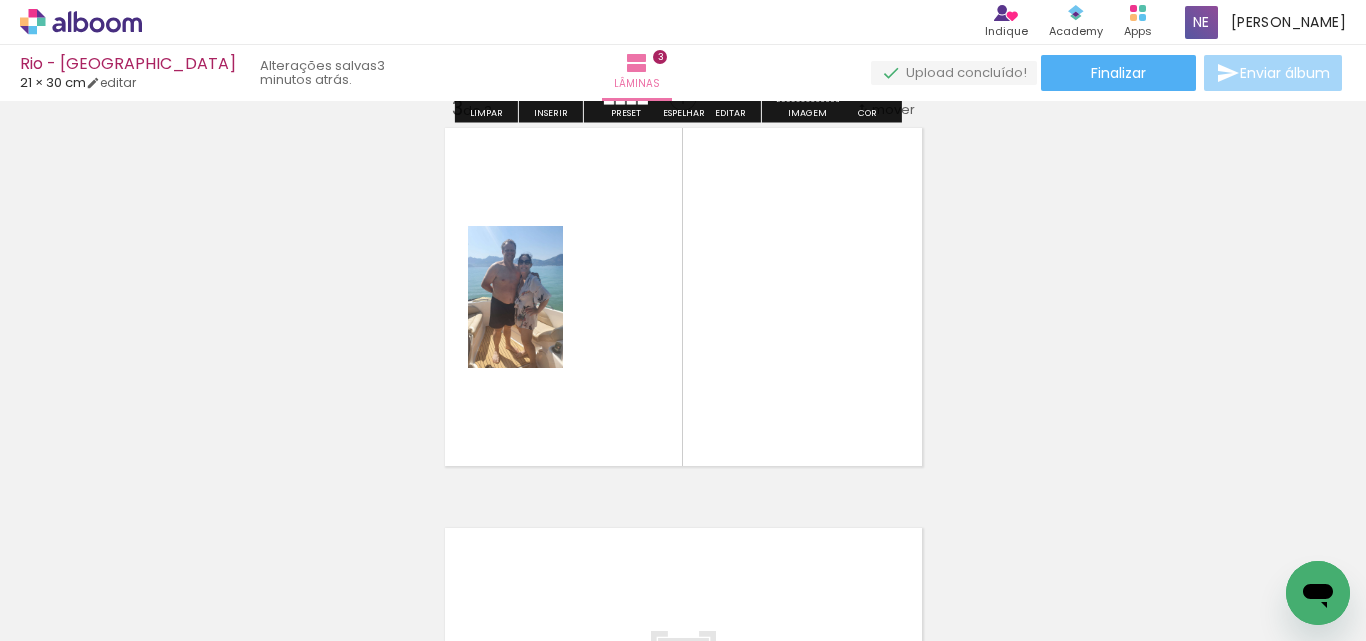 scroll, scrollTop: 826, scrollLeft: 0, axis: vertical 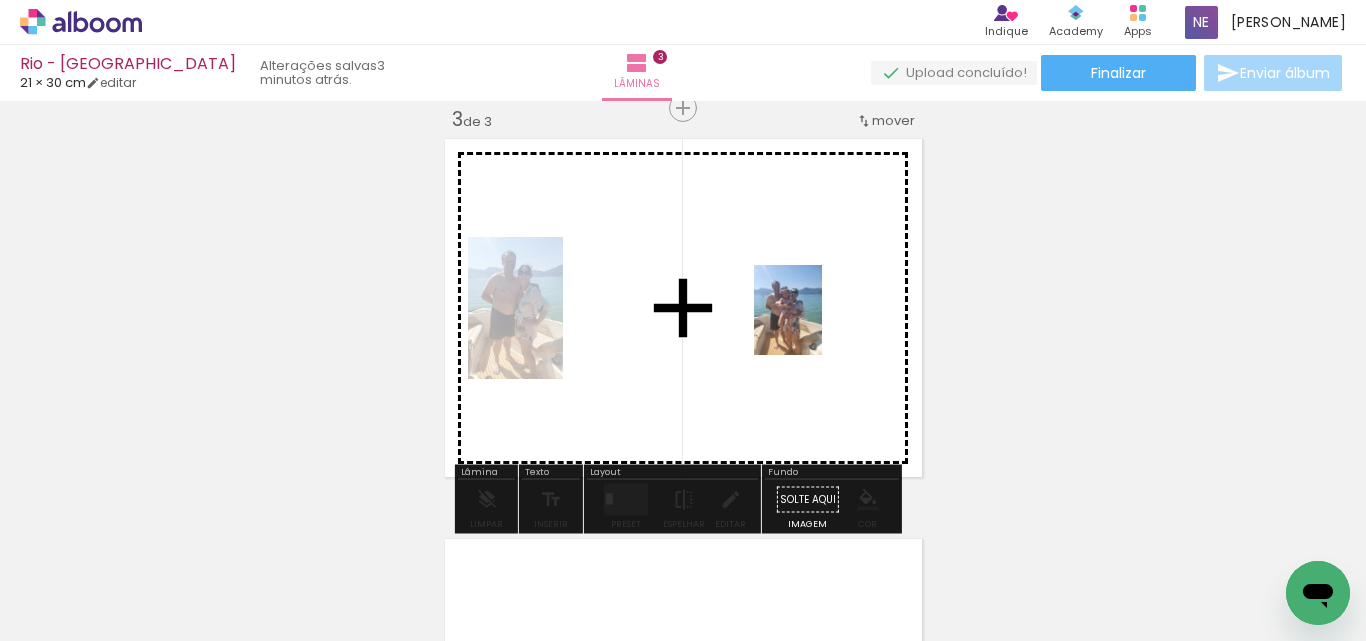 drag, startPoint x: 1208, startPoint y: 594, endPoint x: 1000, endPoint y: 386, distance: 294.15643 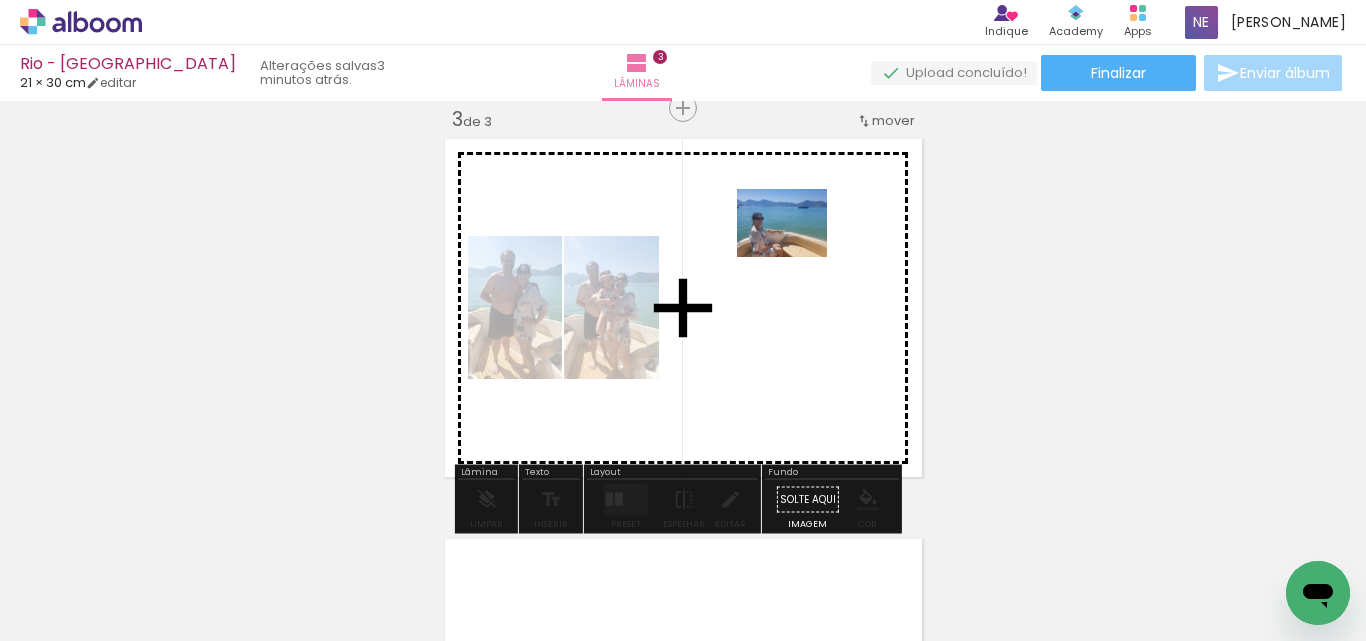 drag, startPoint x: 1303, startPoint y: 542, endPoint x: 735, endPoint y: 213, distance: 656.4031 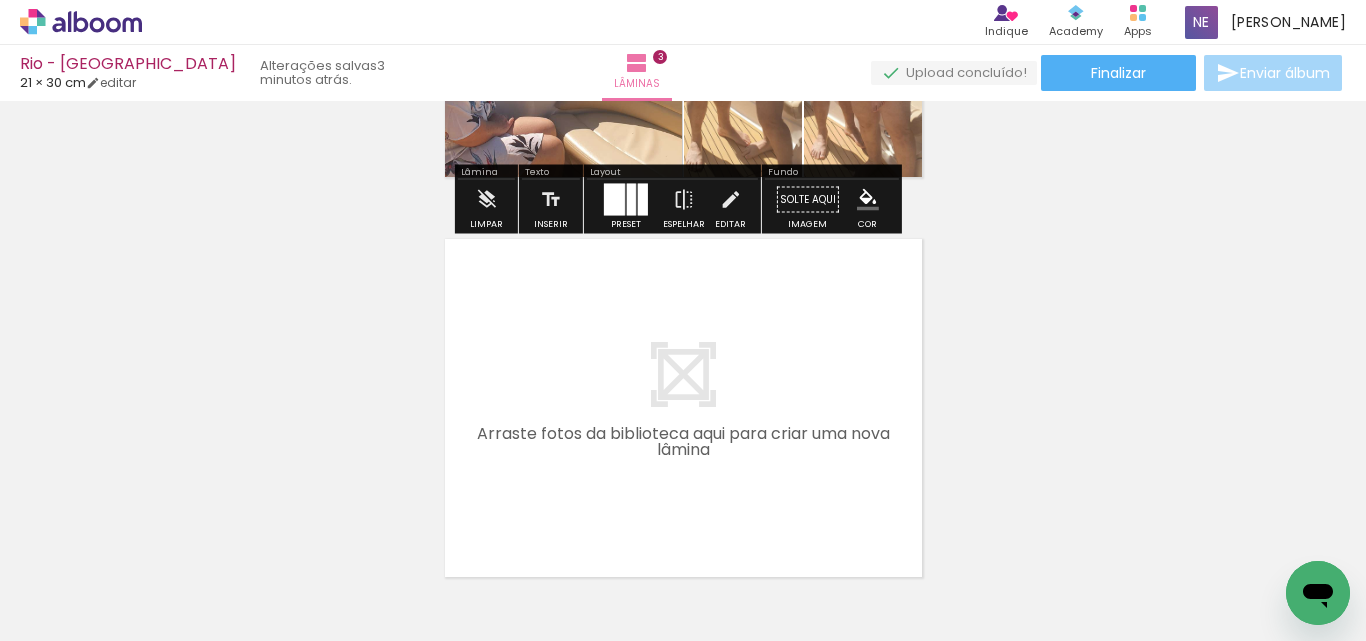 scroll, scrollTop: 1263, scrollLeft: 0, axis: vertical 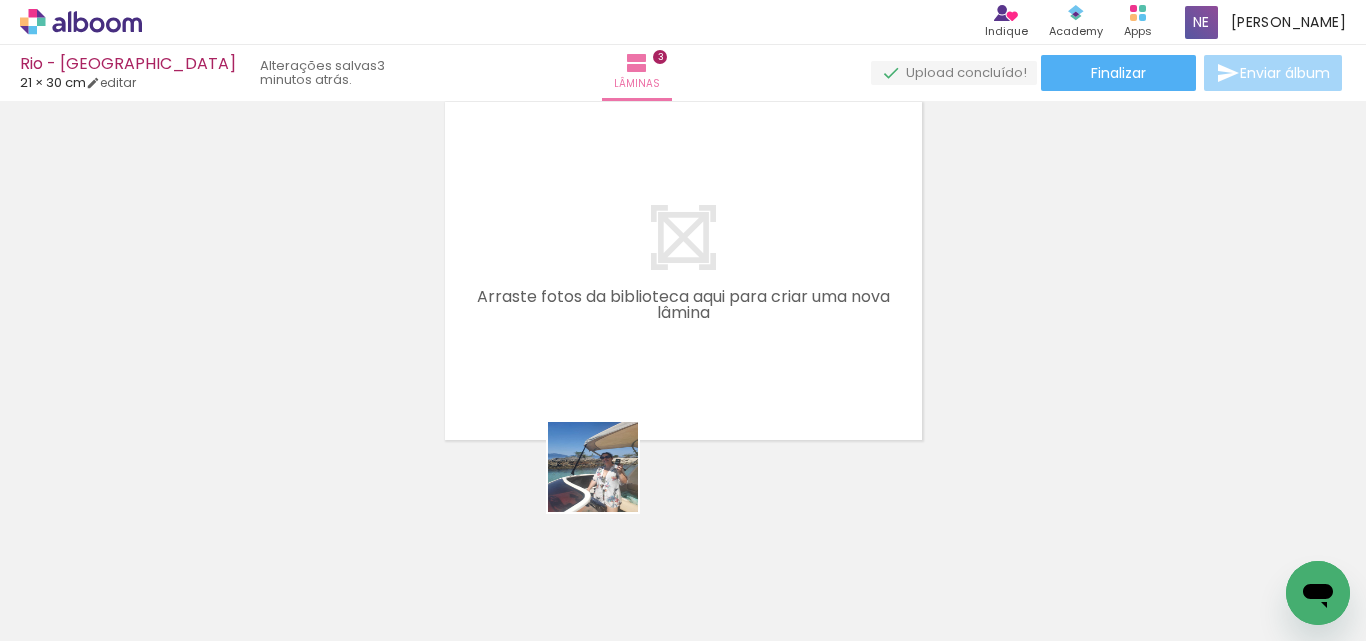 drag, startPoint x: 619, startPoint y: 539, endPoint x: 727, endPoint y: 544, distance: 108.11568 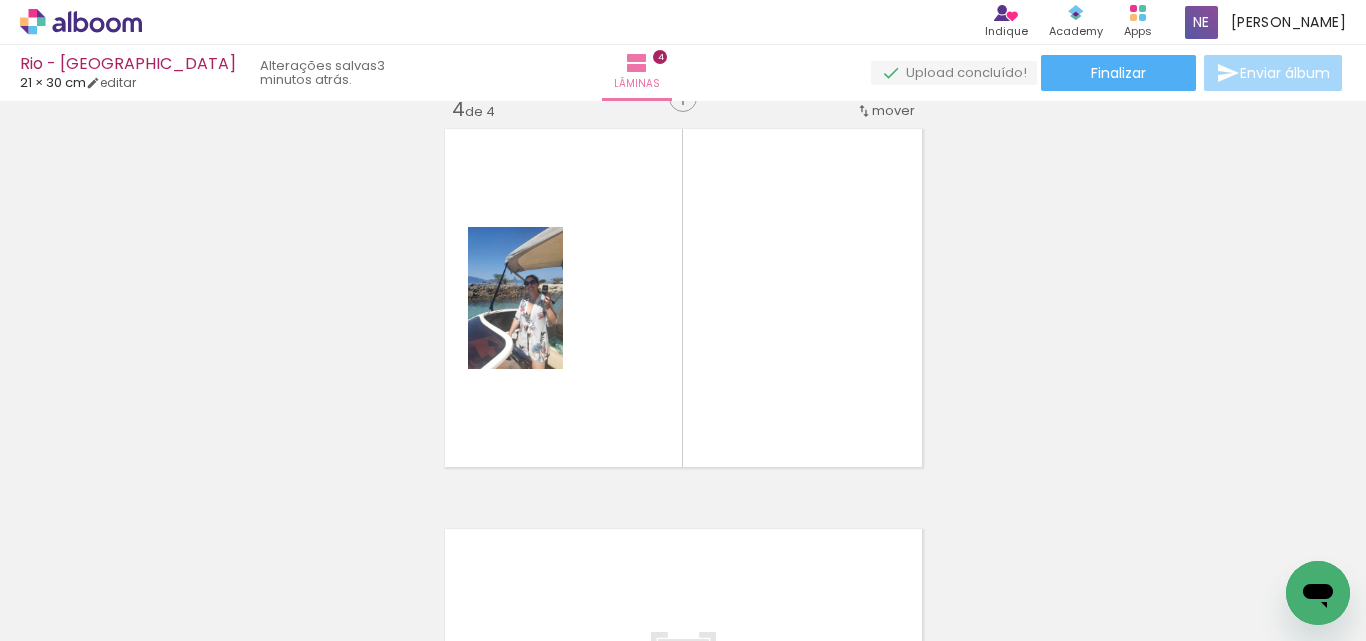 scroll, scrollTop: 1226, scrollLeft: 0, axis: vertical 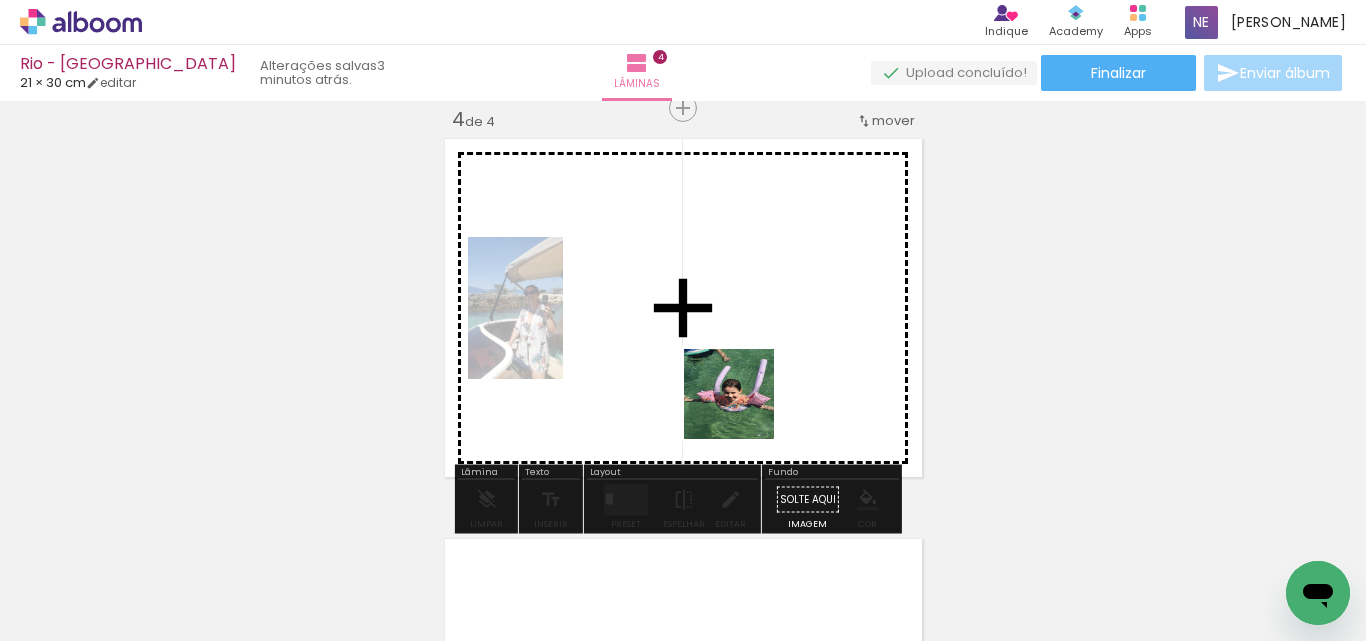 drag, startPoint x: 744, startPoint y: 573, endPoint x: 794, endPoint y: 533, distance: 64.03124 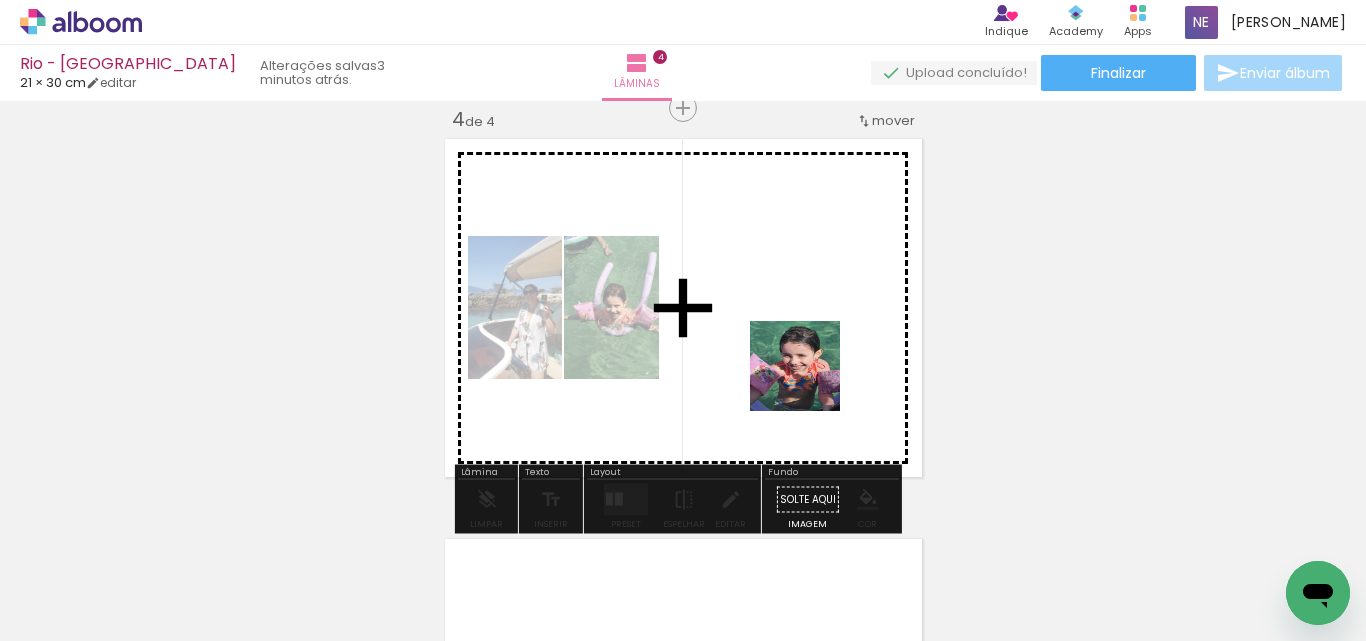 drag, startPoint x: 843, startPoint y: 593, endPoint x: 923, endPoint y: 544, distance: 93.813644 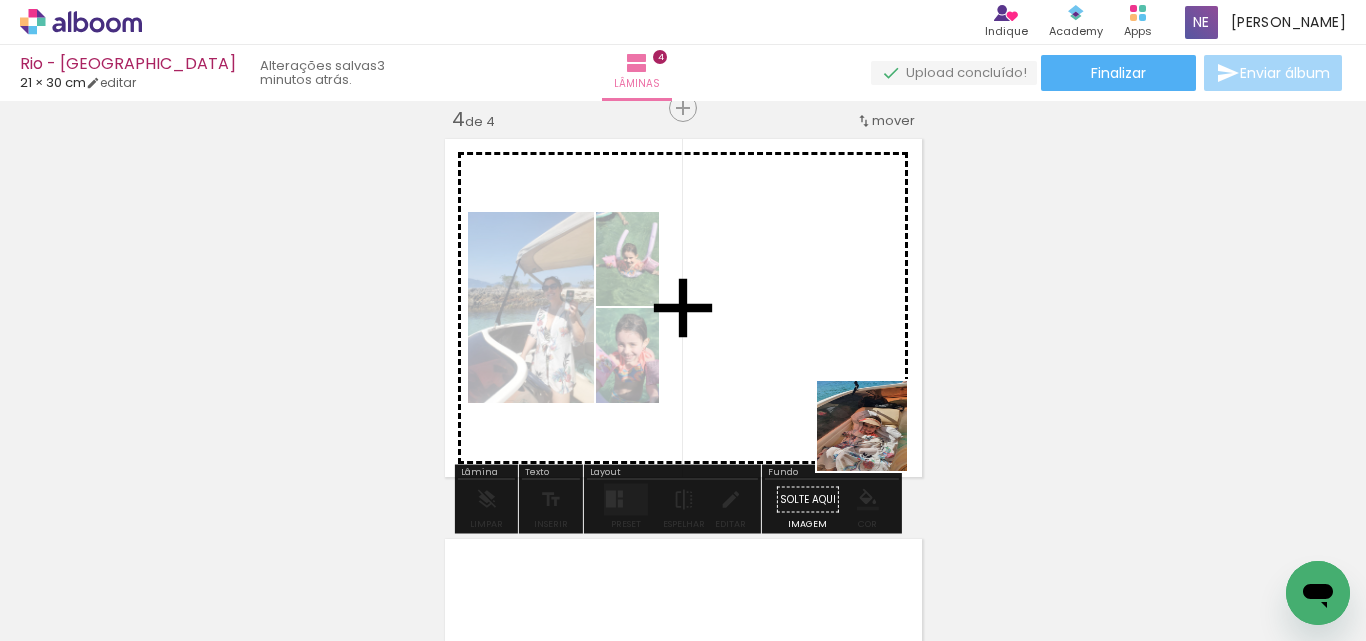 drag, startPoint x: 965, startPoint y: 596, endPoint x: 785, endPoint y: 309, distance: 338.77573 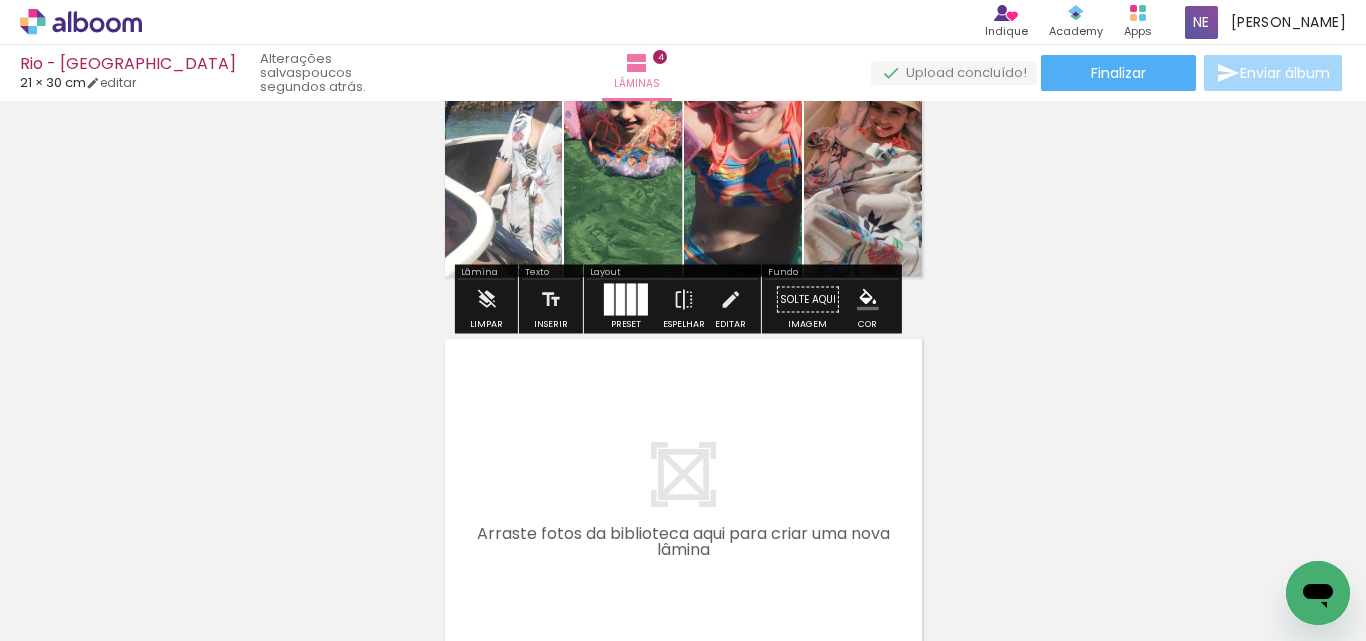 scroll, scrollTop: 1626, scrollLeft: 0, axis: vertical 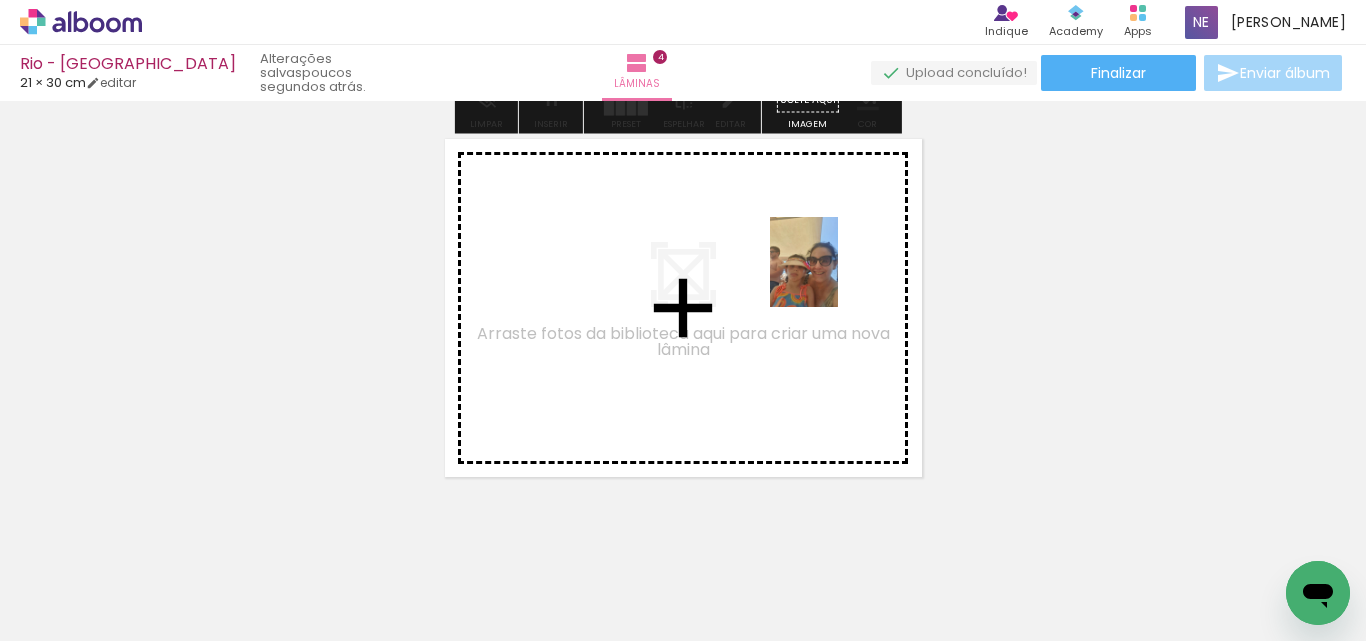 drag, startPoint x: 1082, startPoint y: 585, endPoint x: 825, endPoint y: 273, distance: 404.219 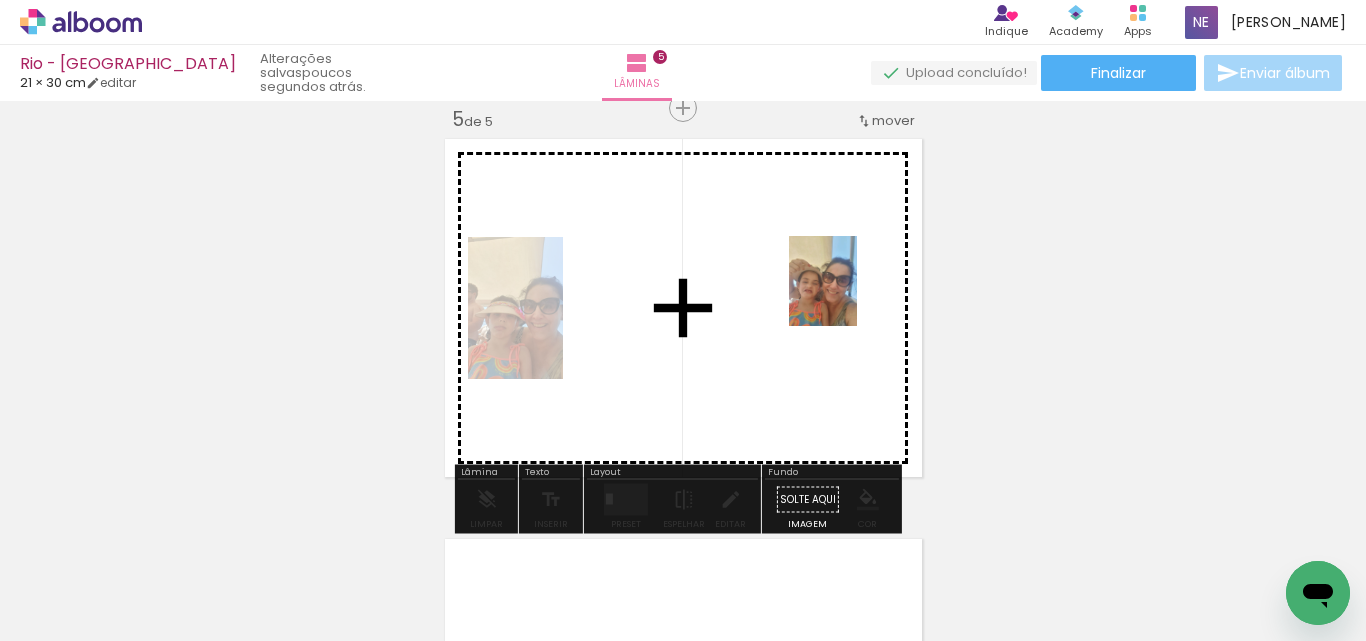 drag, startPoint x: 1186, startPoint y: 583, endPoint x: 797, endPoint y: 267, distance: 501.17563 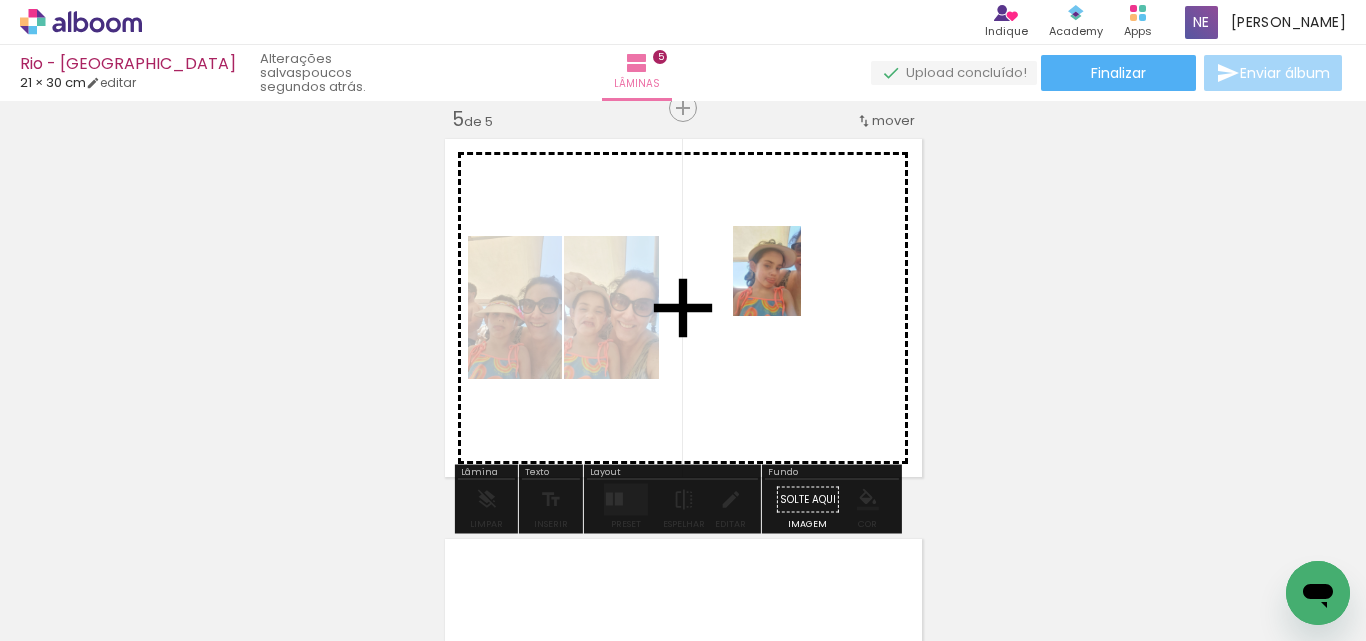 drag, startPoint x: 1267, startPoint y: 550, endPoint x: 799, endPoint y: 287, distance: 536.8361 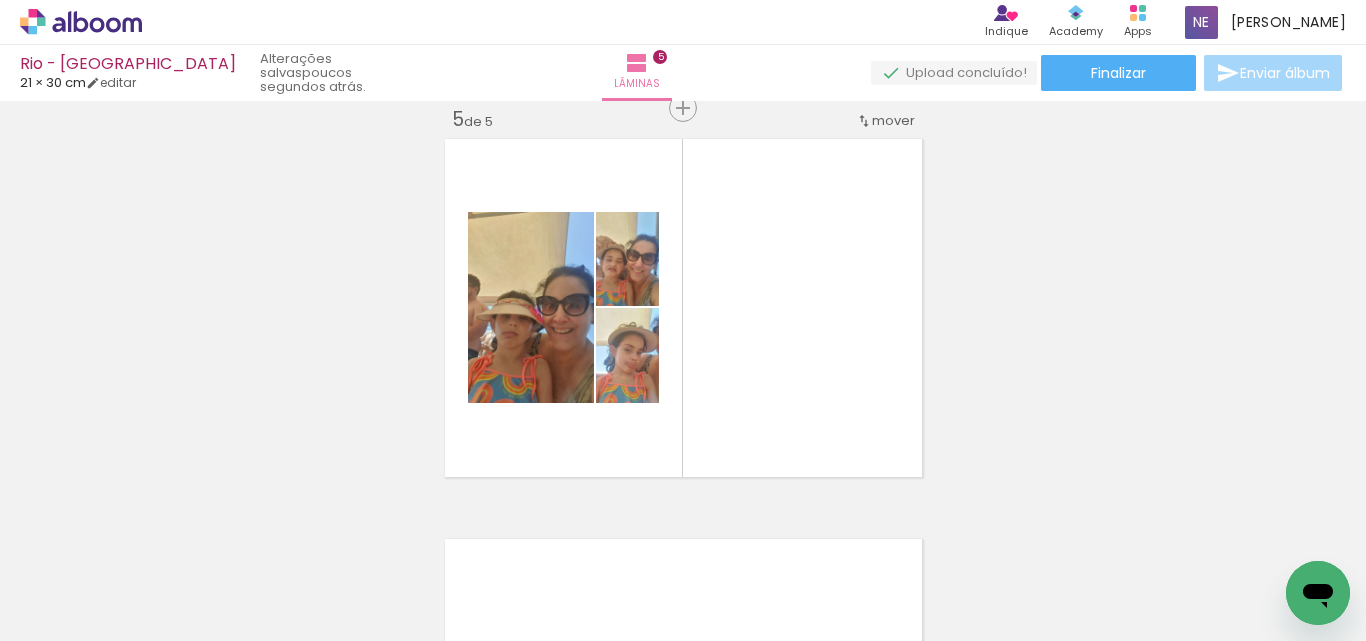 scroll, scrollTop: 0, scrollLeft: 1268, axis: horizontal 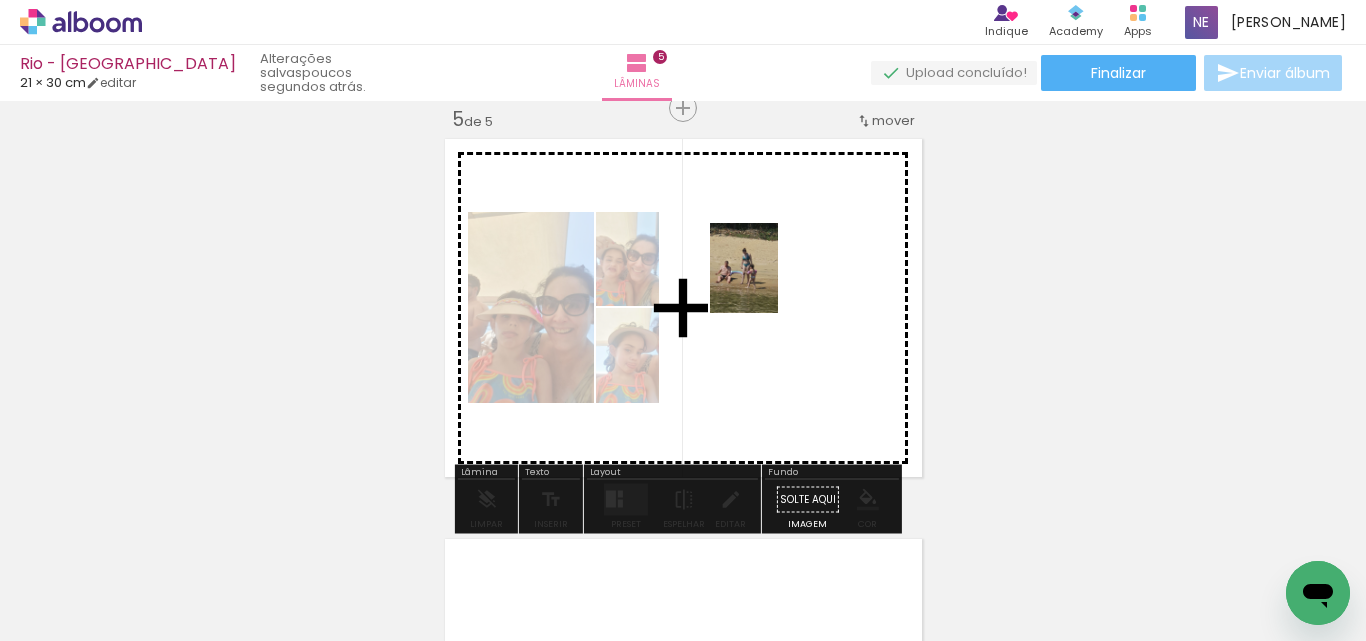 drag, startPoint x: 962, startPoint y: 573, endPoint x: 770, endPoint y: 283, distance: 347.7988 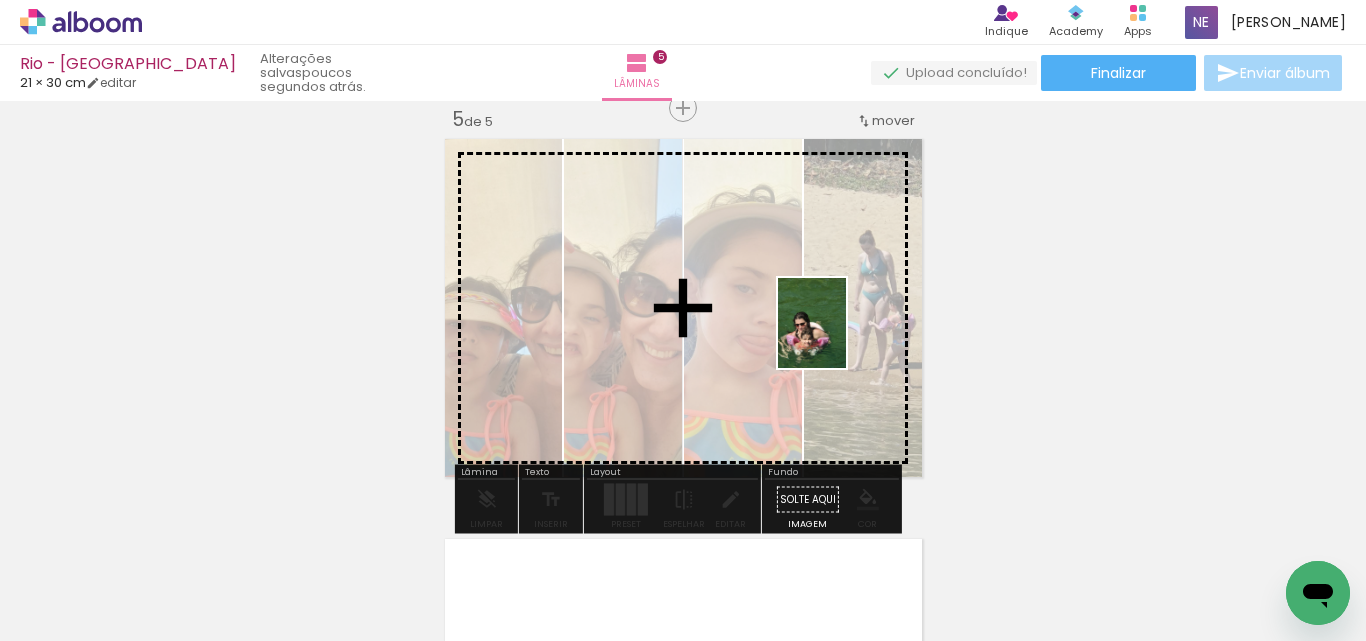 drag, startPoint x: 1049, startPoint y: 558, endPoint x: 838, endPoint y: 338, distance: 304.82947 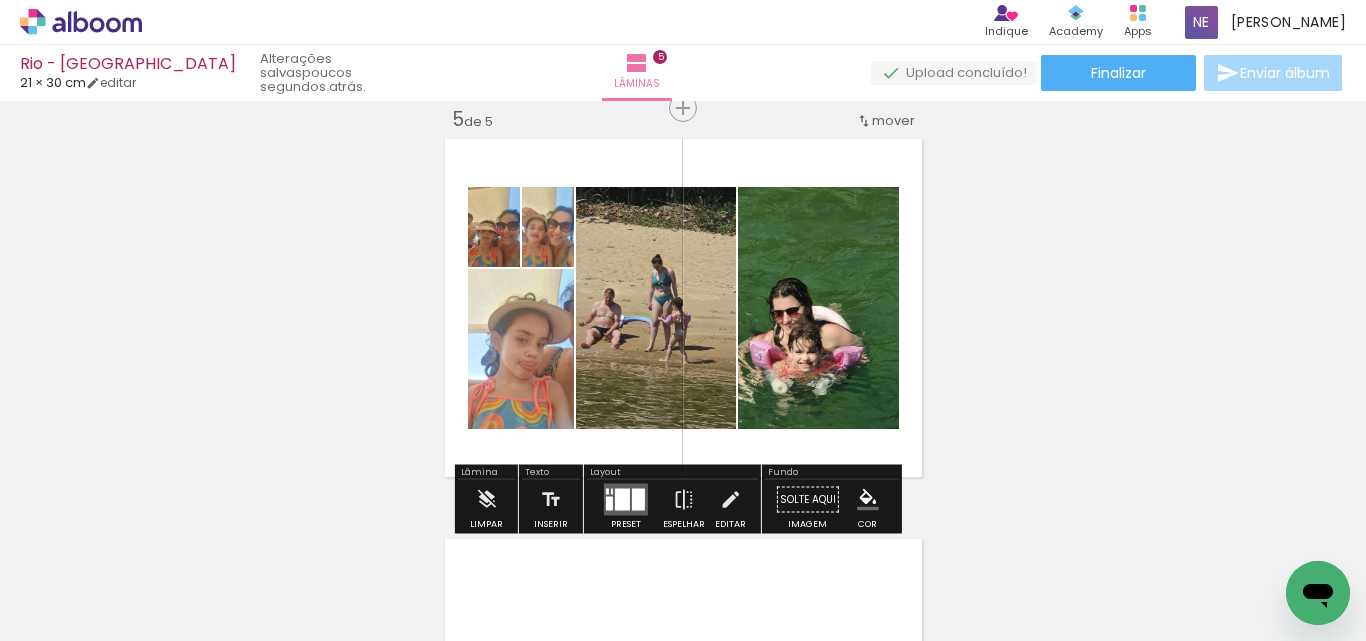 scroll, scrollTop: 2063, scrollLeft: 0, axis: vertical 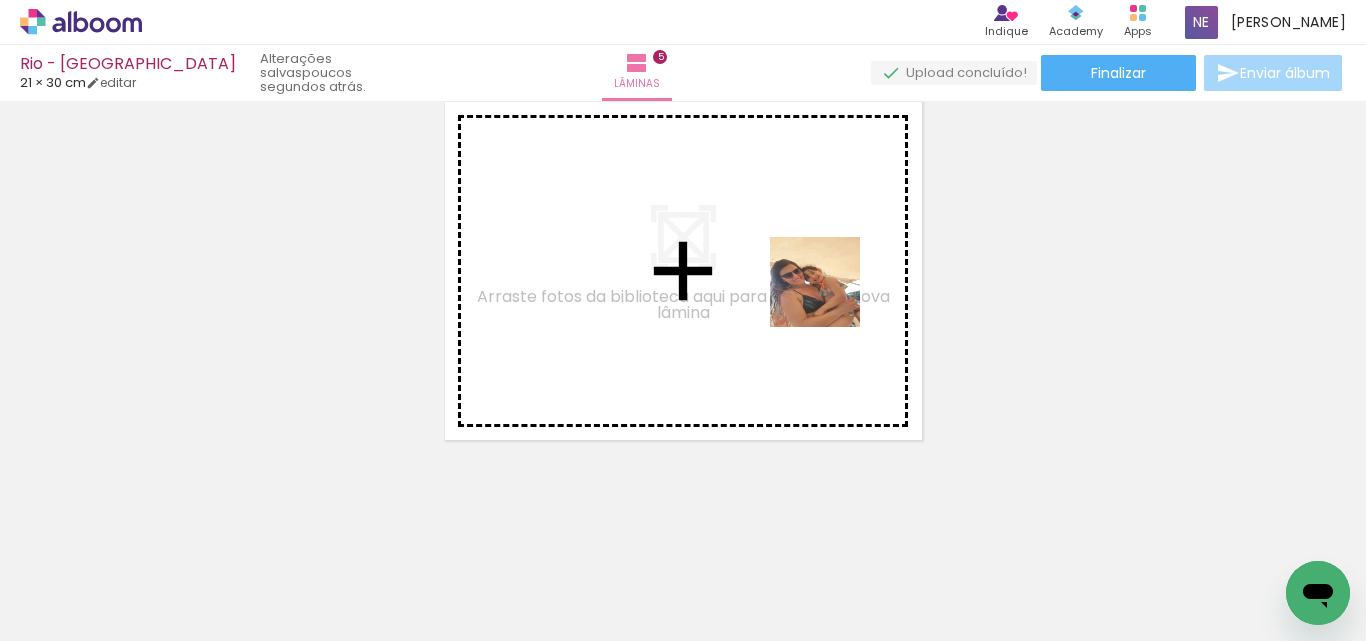 drag, startPoint x: 1159, startPoint y: 571, endPoint x: 1200, endPoint y: 551, distance: 45.617977 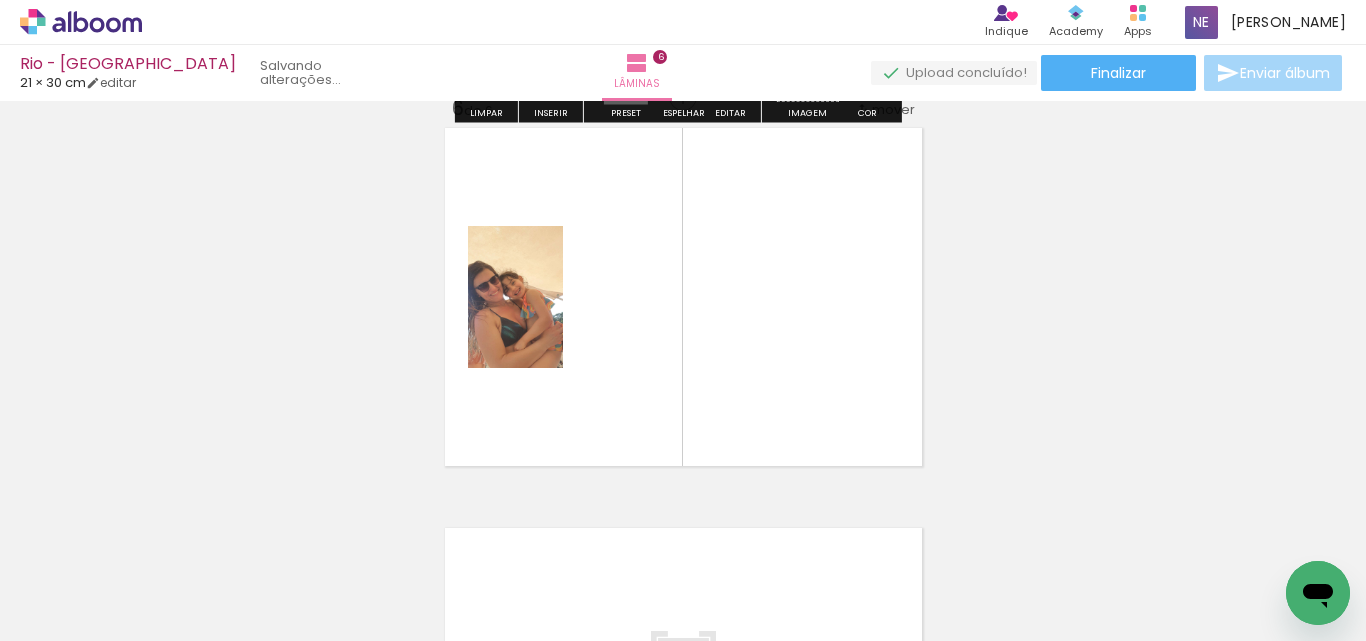scroll, scrollTop: 2026, scrollLeft: 0, axis: vertical 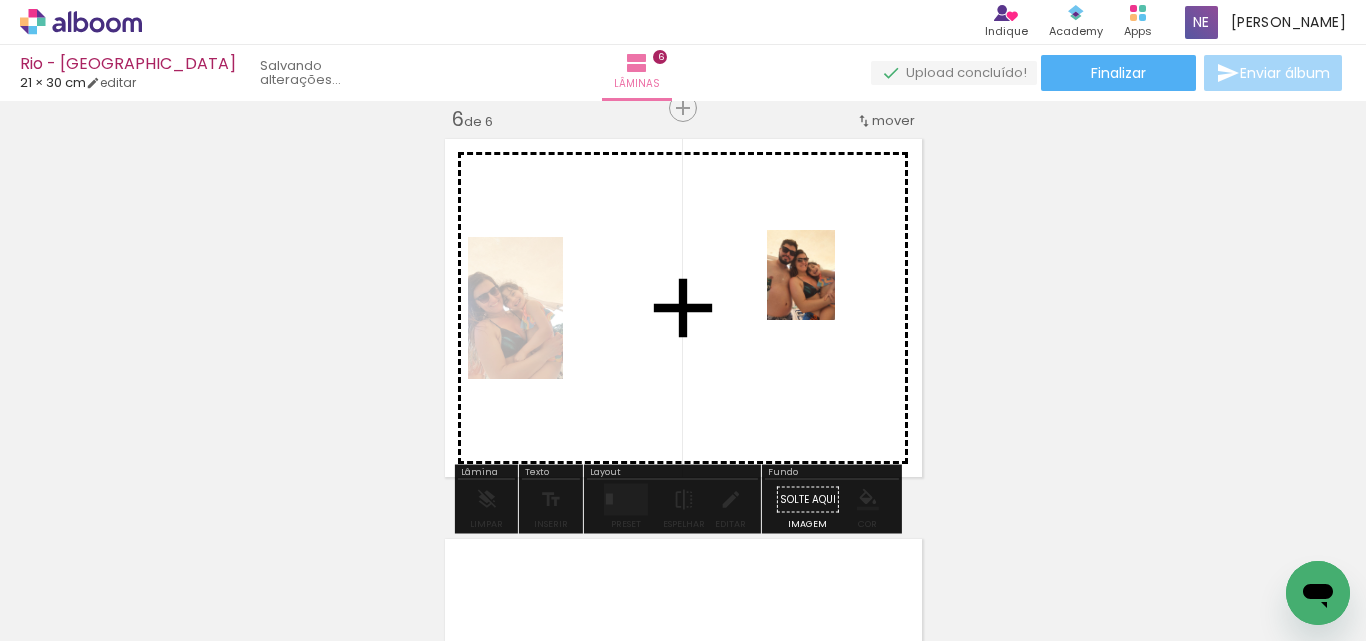 drag, startPoint x: 1279, startPoint y: 545, endPoint x: 821, endPoint y: 286, distance: 526.16064 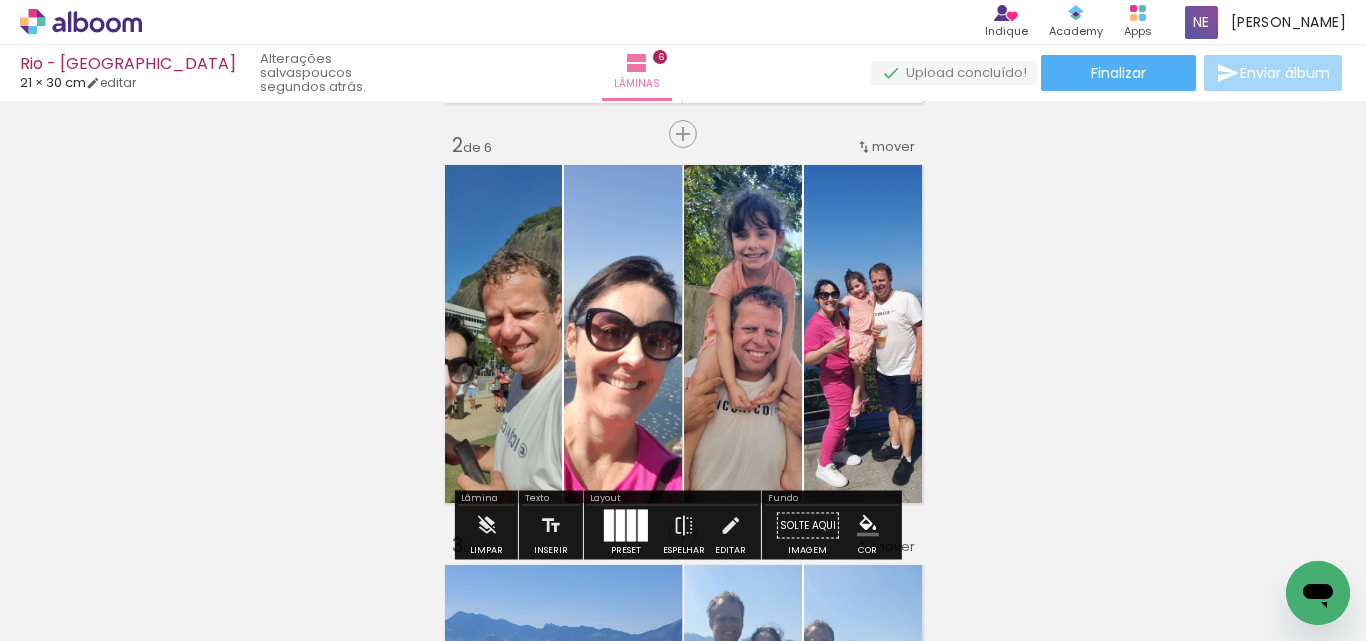 scroll, scrollTop: 500, scrollLeft: 0, axis: vertical 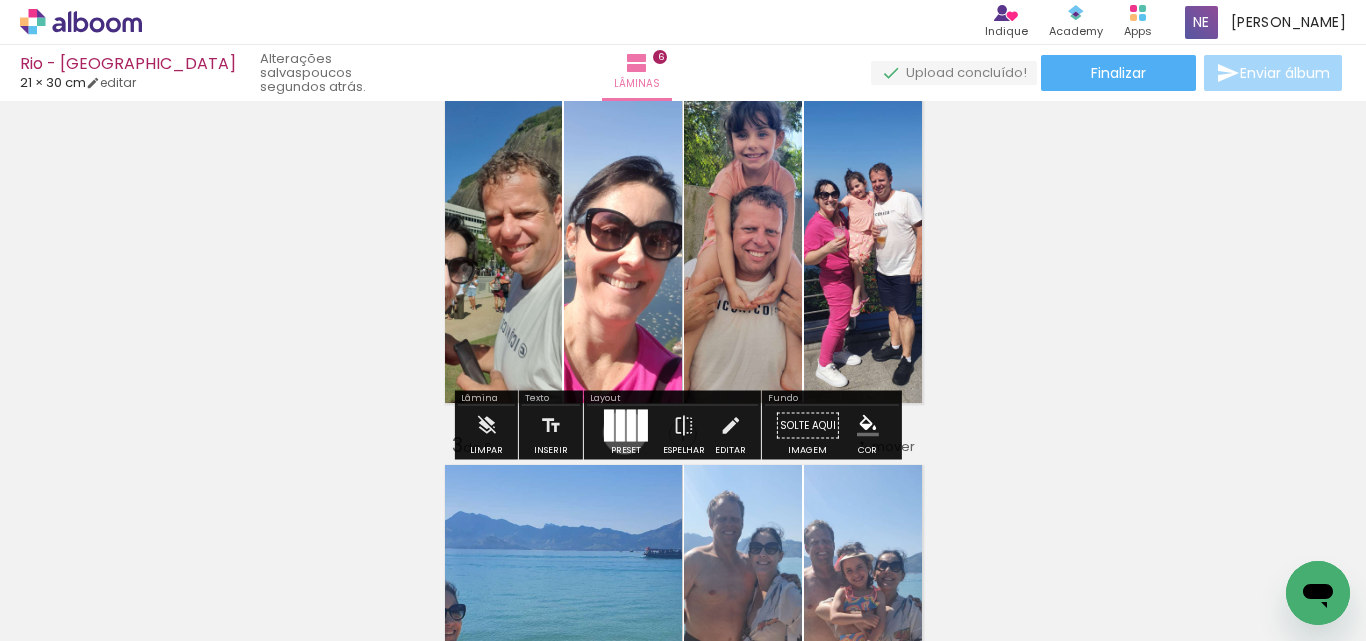 click at bounding box center (620, 426) 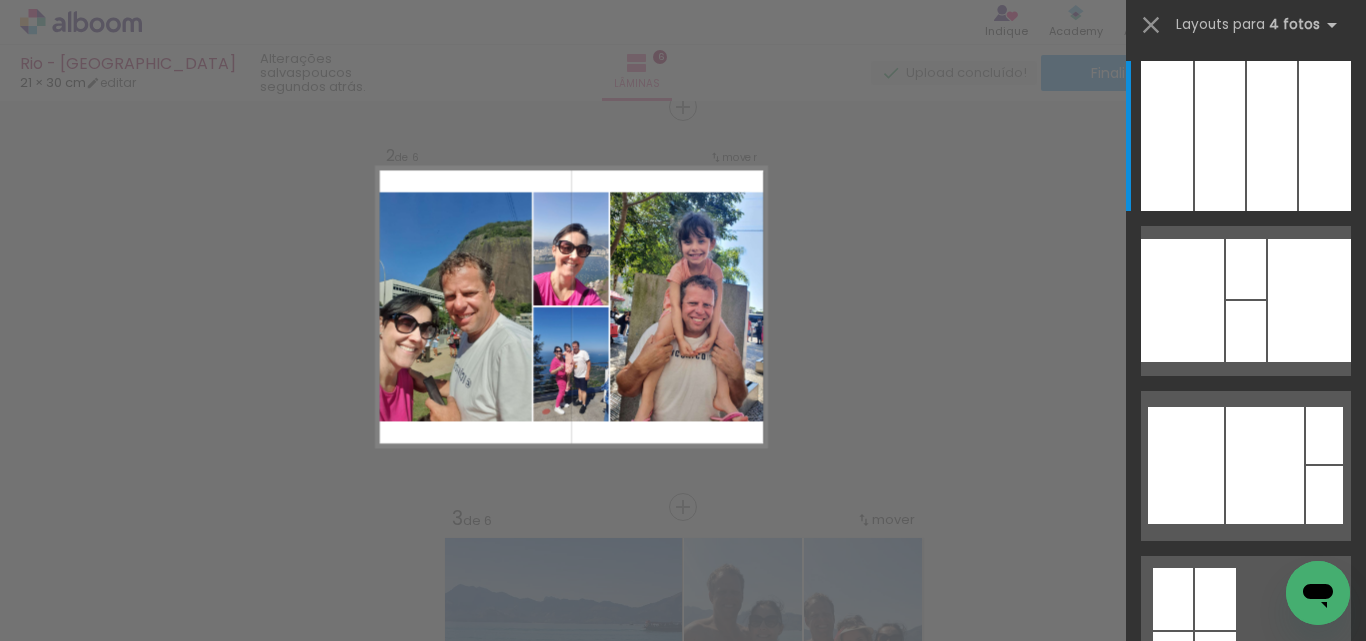 scroll, scrollTop: 426, scrollLeft: 0, axis: vertical 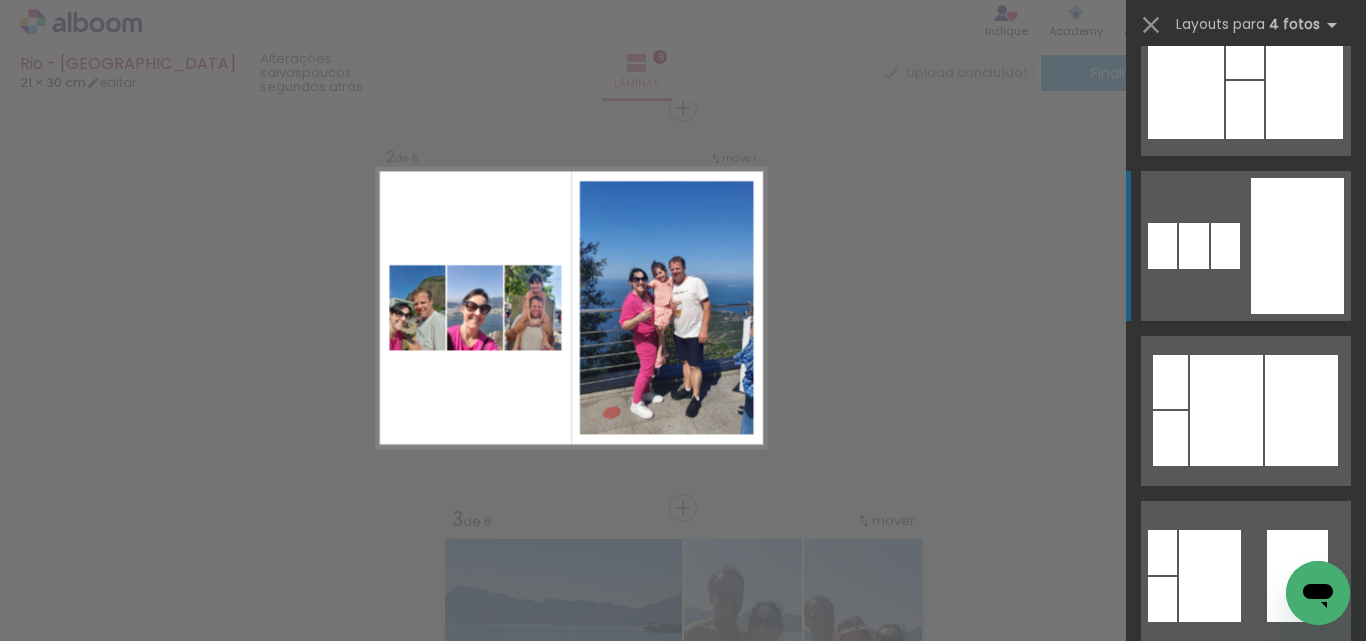click at bounding box center (1246, 741) 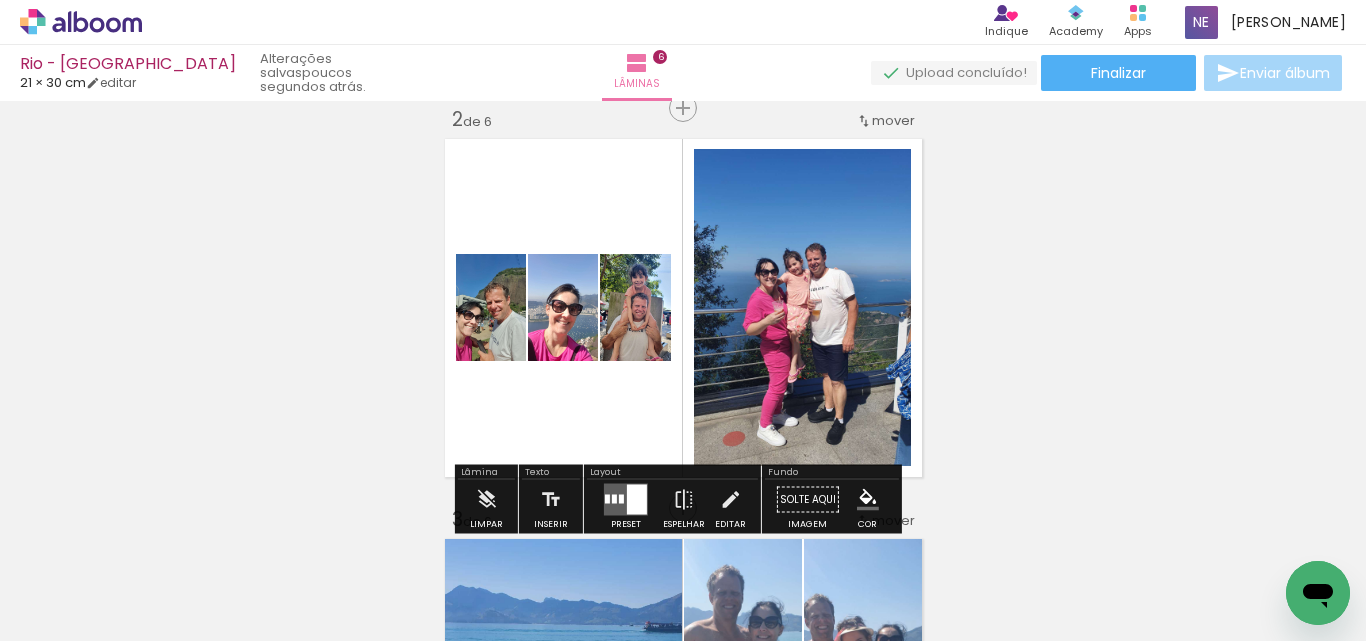 click at bounding box center (621, 499) 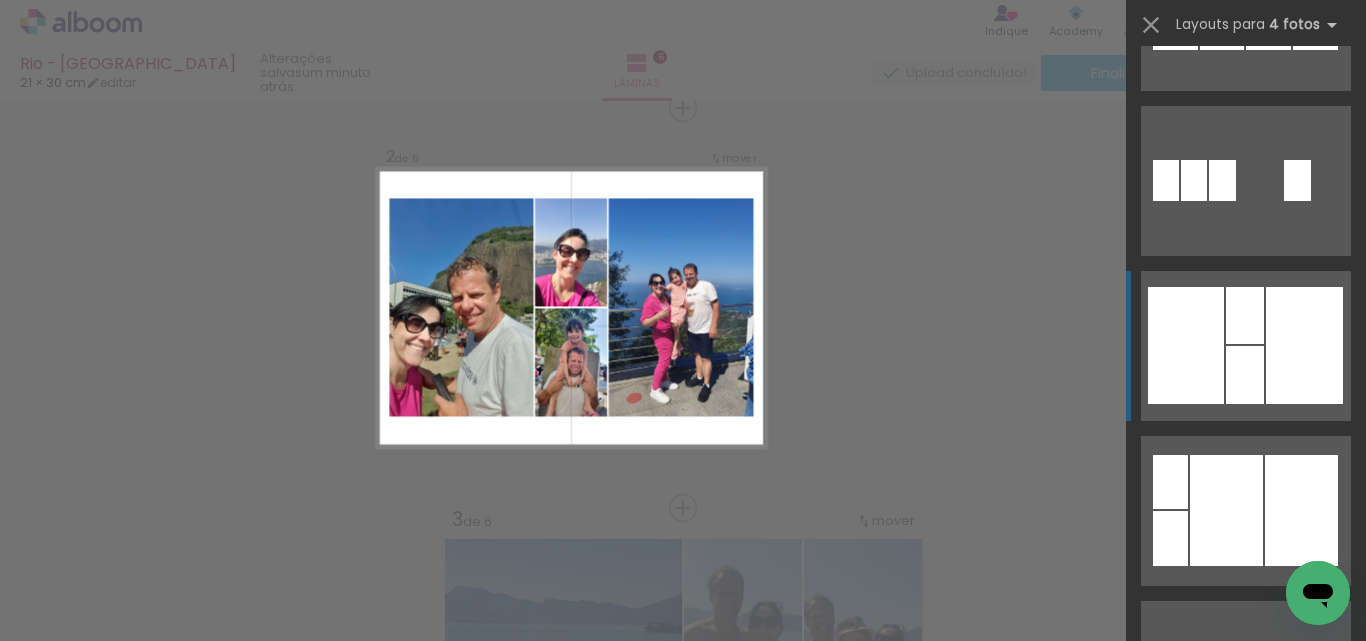 scroll, scrollTop: 4610, scrollLeft: 0, axis: vertical 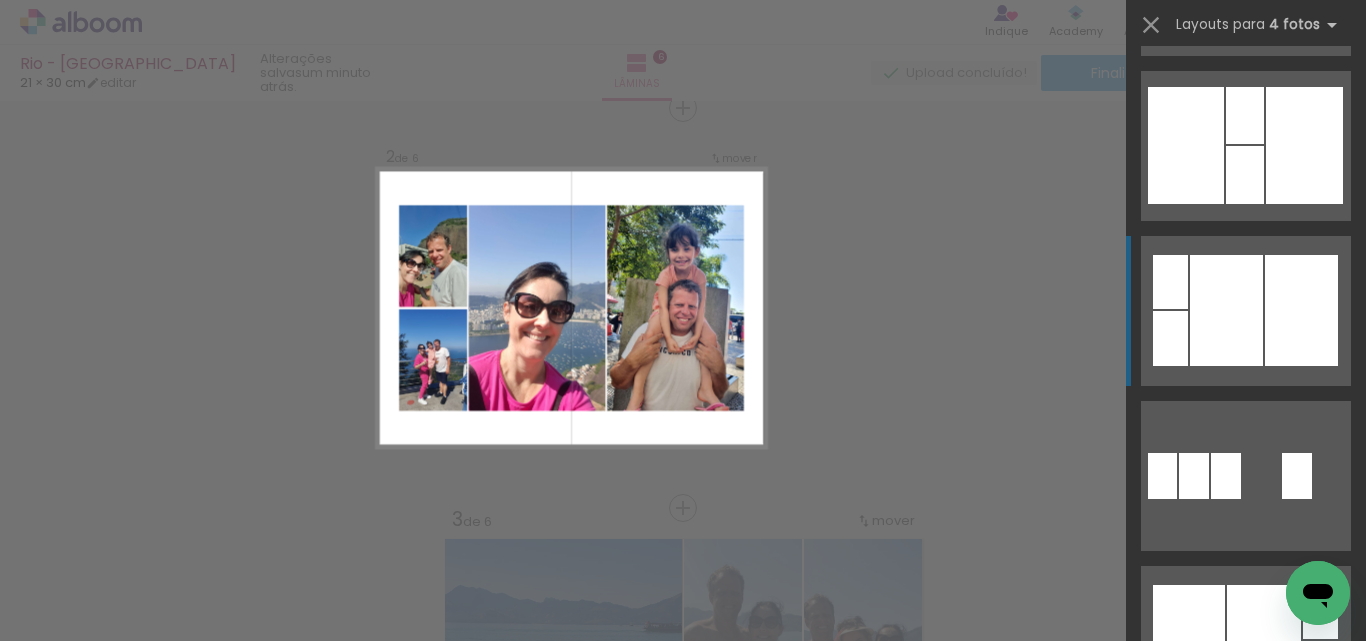 click at bounding box center [1225, -350] 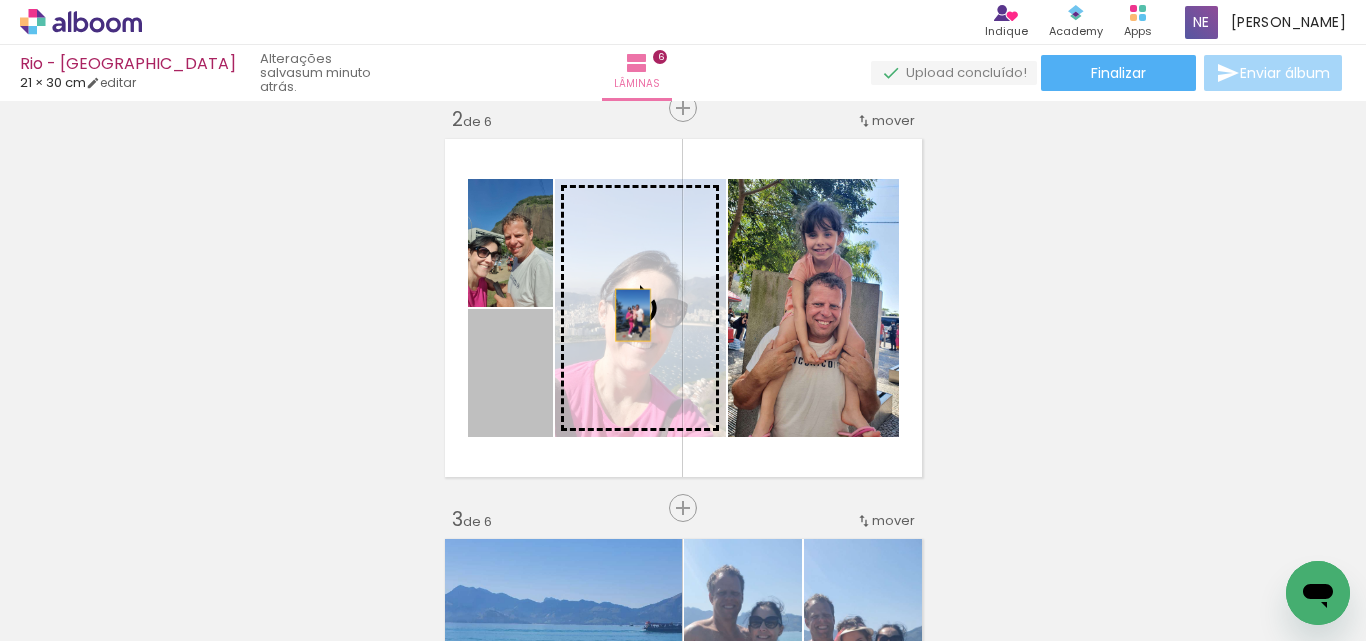 drag, startPoint x: 487, startPoint y: 400, endPoint x: 625, endPoint y: 315, distance: 162.07715 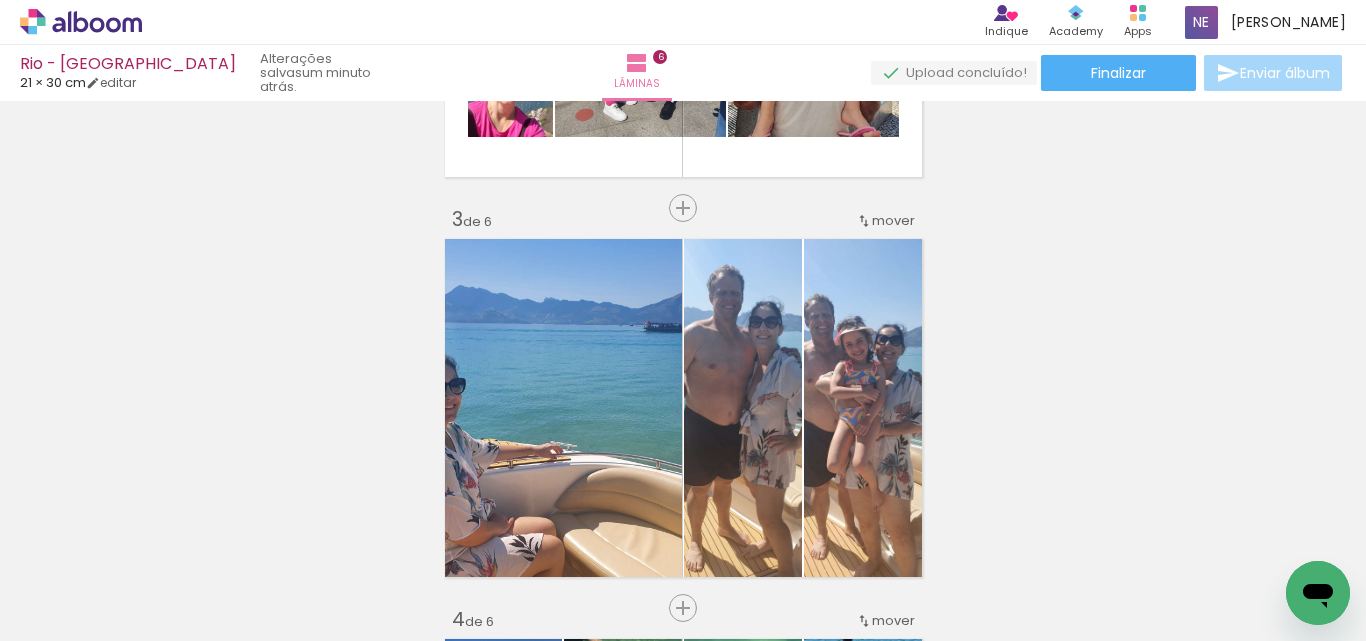 scroll, scrollTop: 826, scrollLeft: 0, axis: vertical 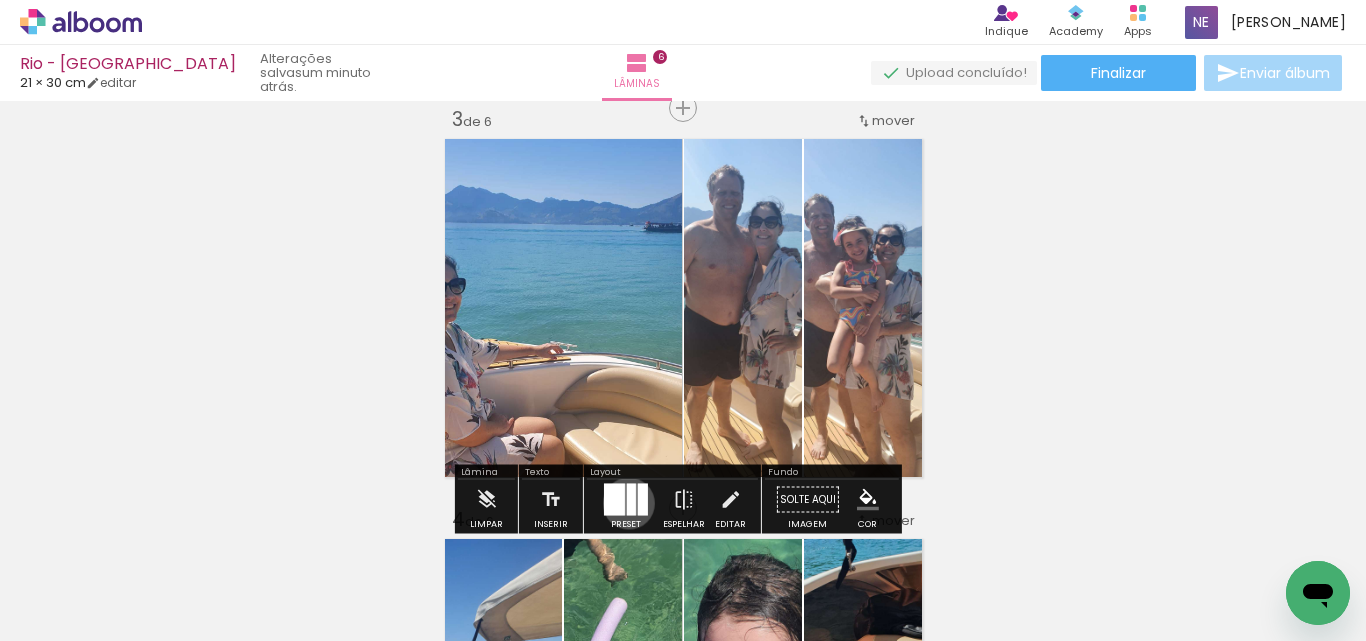 click at bounding box center (631, 500) 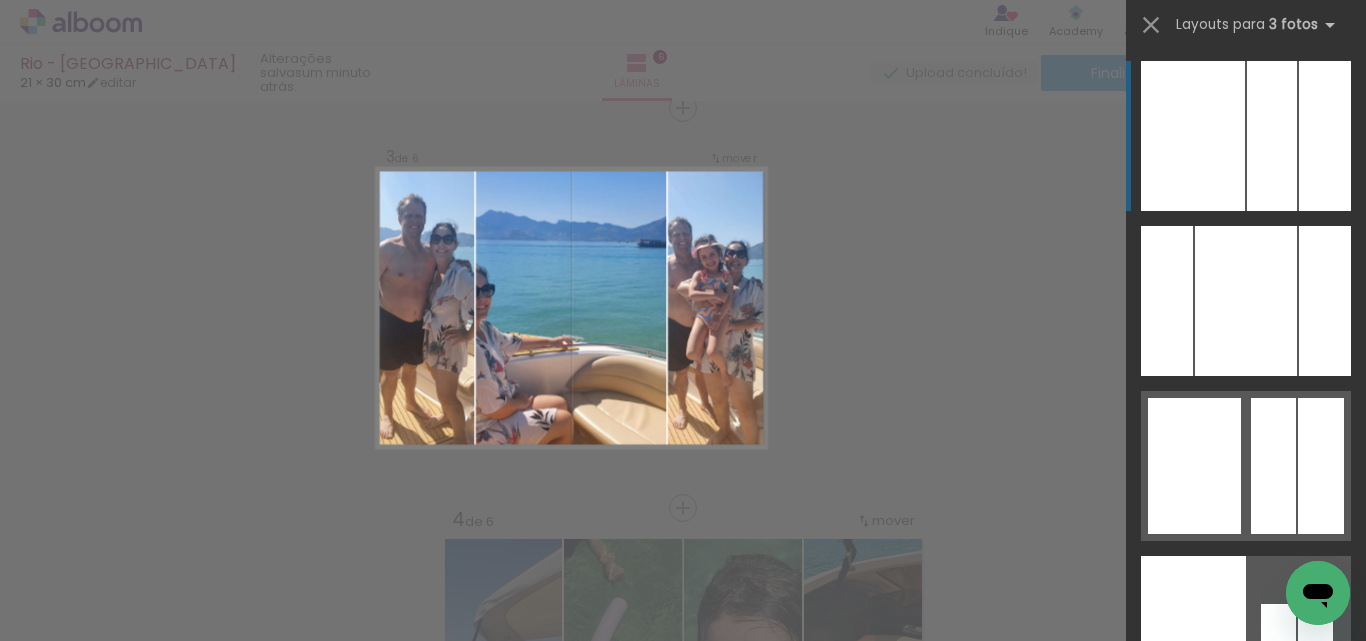 click on "Confirmar Cancelar" at bounding box center [683, 699] 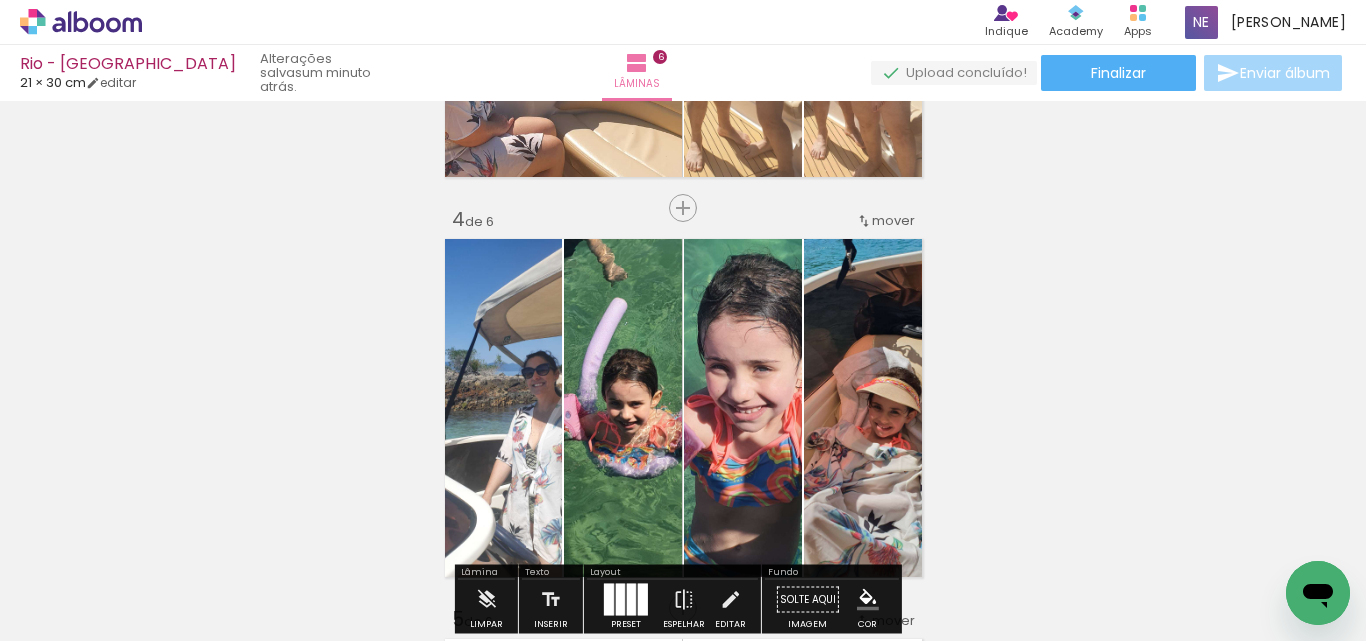 scroll, scrollTop: 1026, scrollLeft: 0, axis: vertical 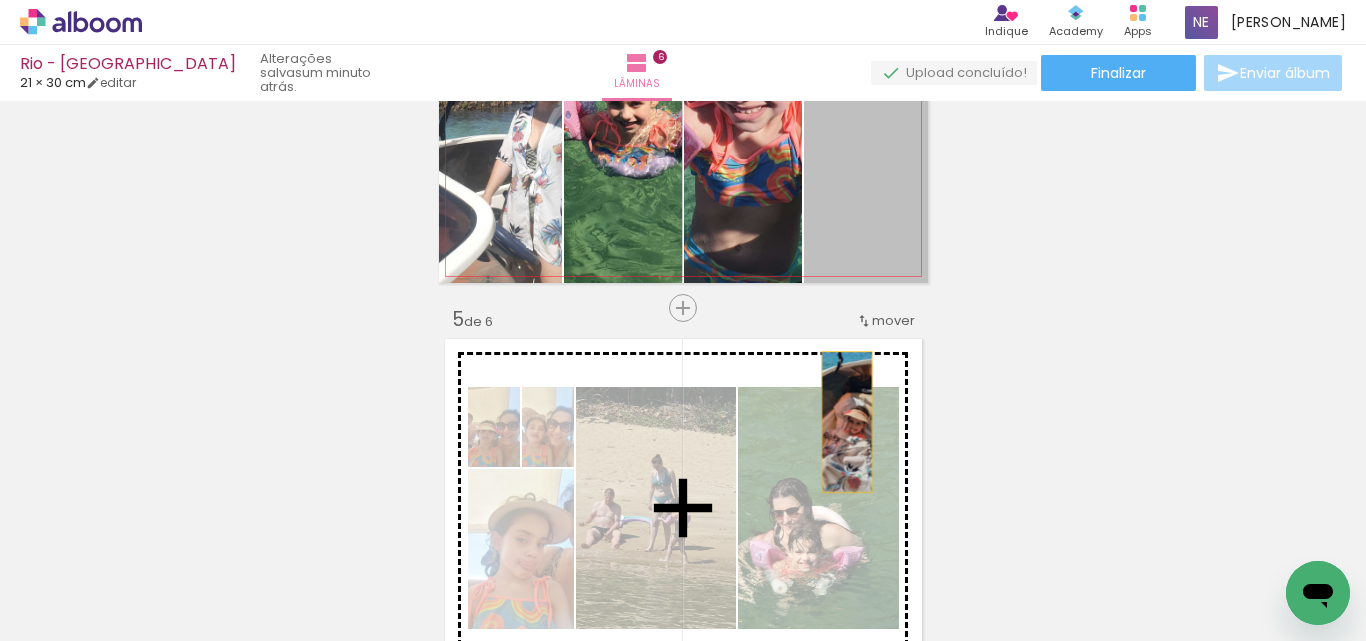 drag, startPoint x: 848, startPoint y: 199, endPoint x: 839, endPoint y: 422, distance: 223.18153 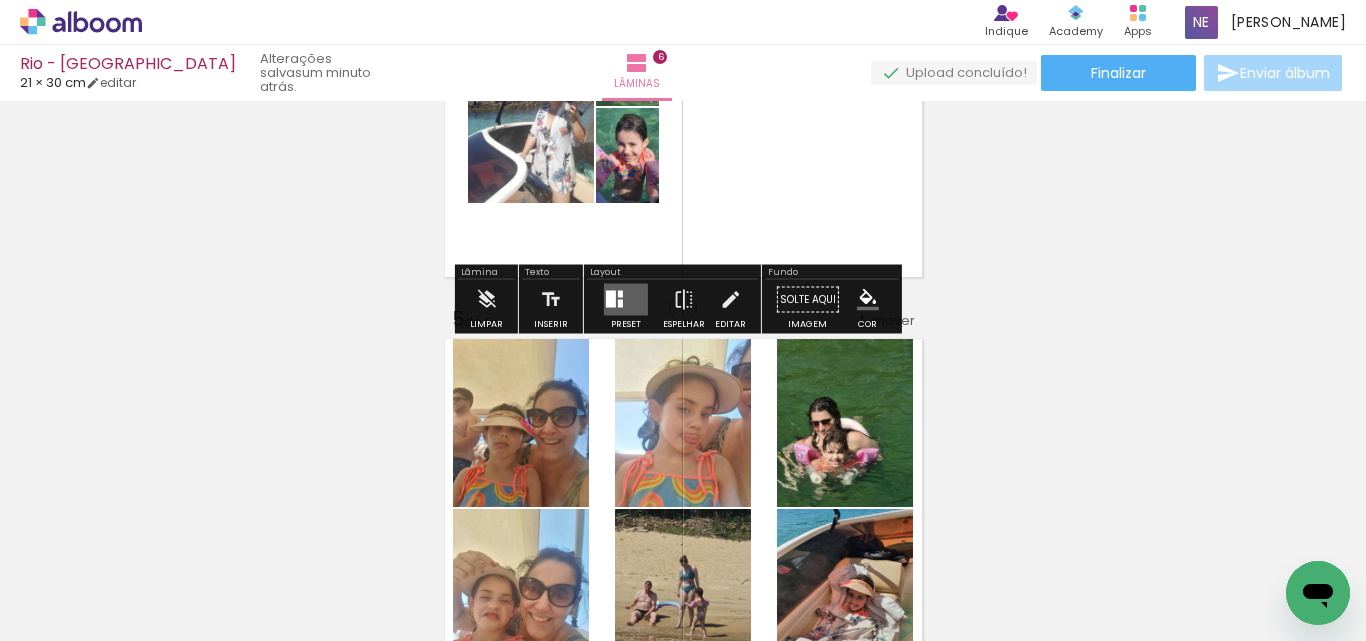 scroll, scrollTop: 1026, scrollLeft: 0, axis: vertical 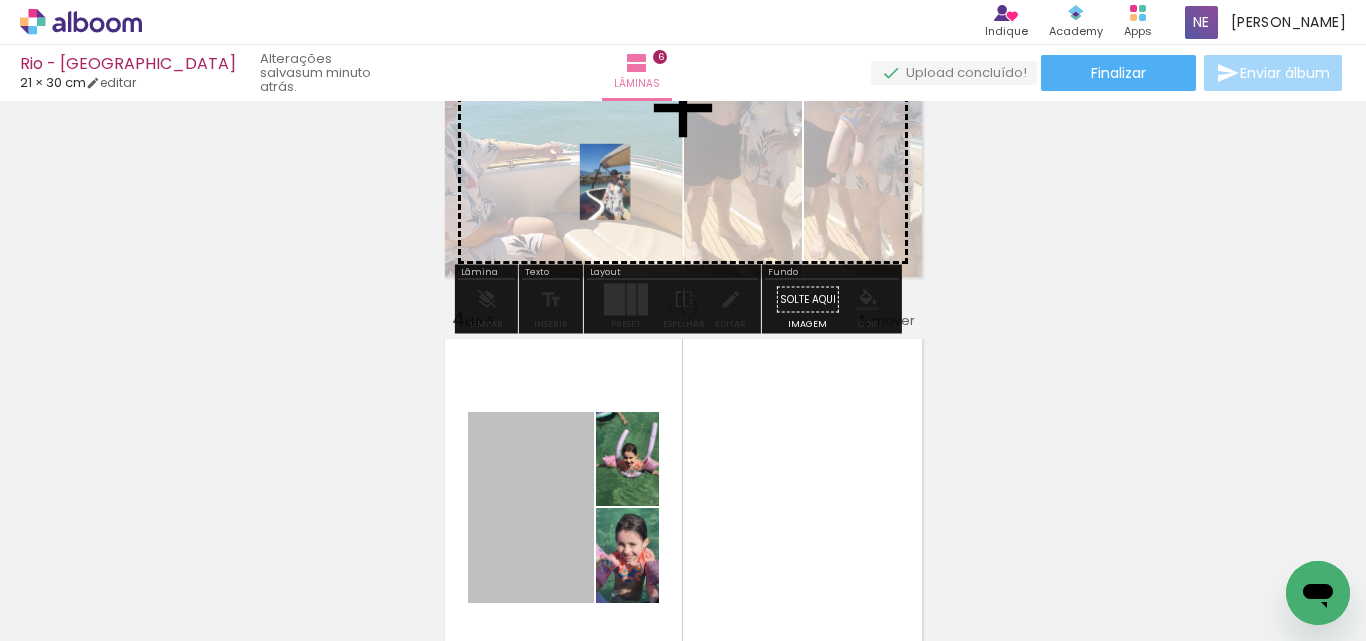 drag, startPoint x: 536, startPoint y: 451, endPoint x: 593, endPoint y: 425, distance: 62.649822 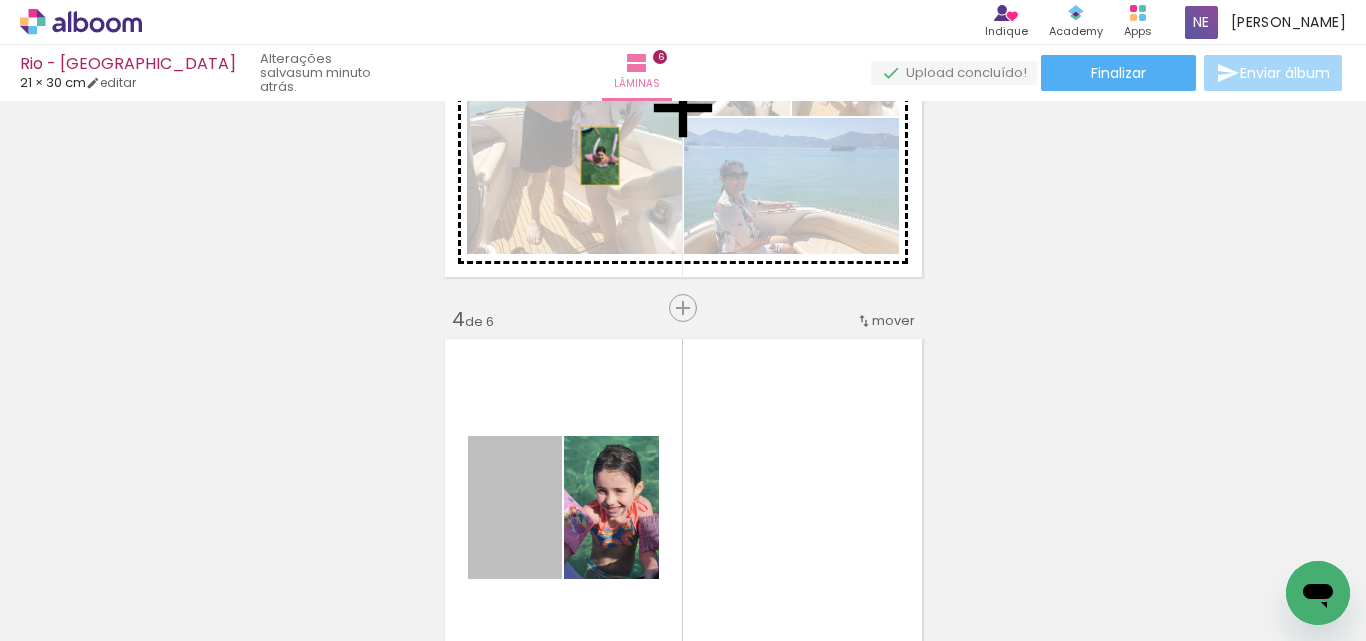 drag, startPoint x: 532, startPoint y: 468, endPoint x: 577, endPoint y: 469, distance: 45.01111 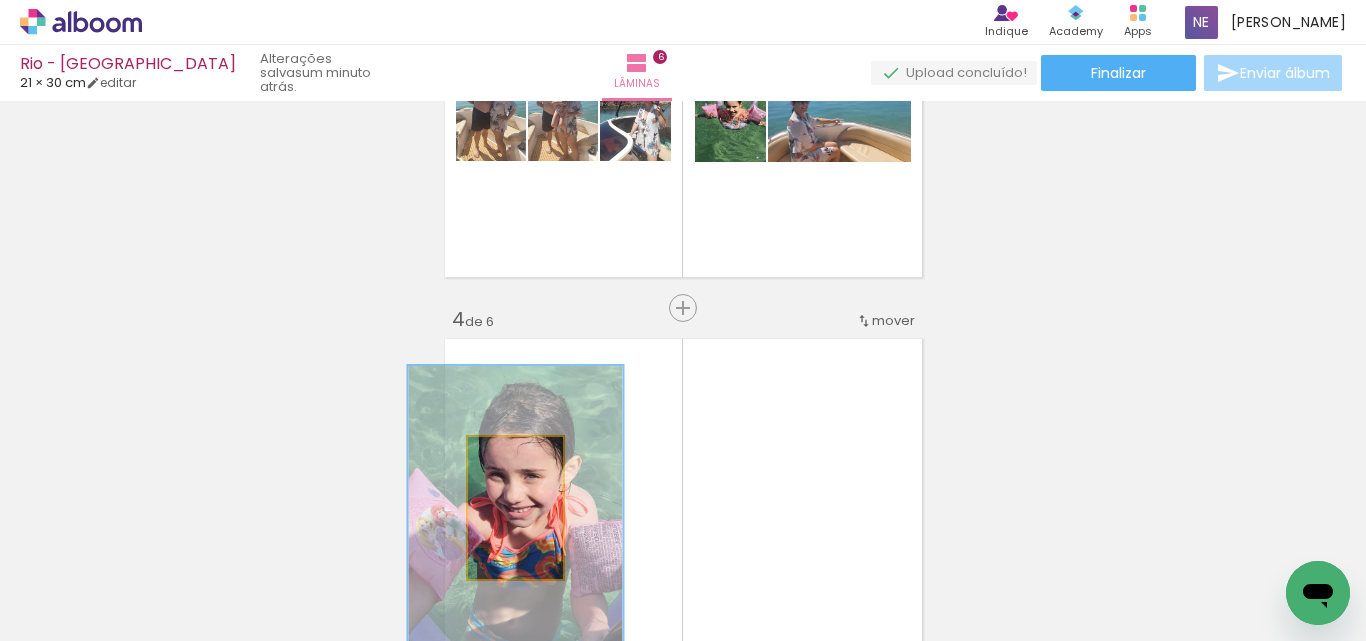 drag, startPoint x: 515, startPoint y: 467, endPoint x: 601, endPoint y: 233, distance: 249.30302 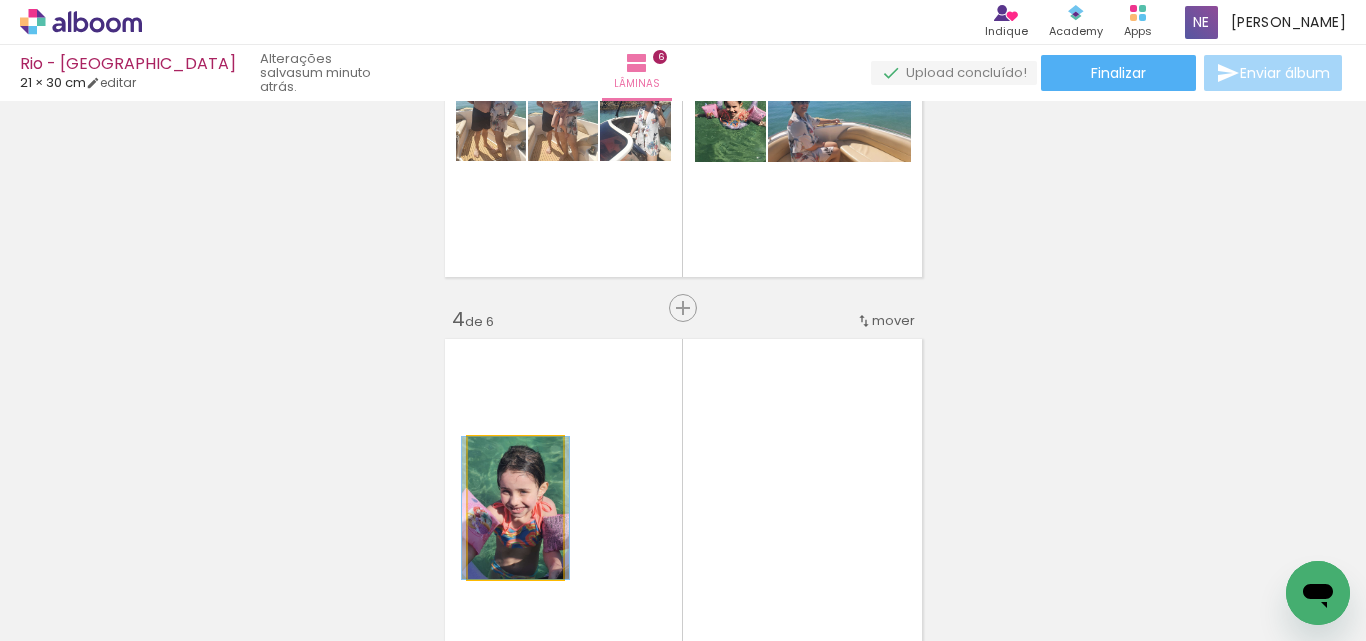 drag, startPoint x: 525, startPoint y: 458, endPoint x: 456, endPoint y: 453, distance: 69.18092 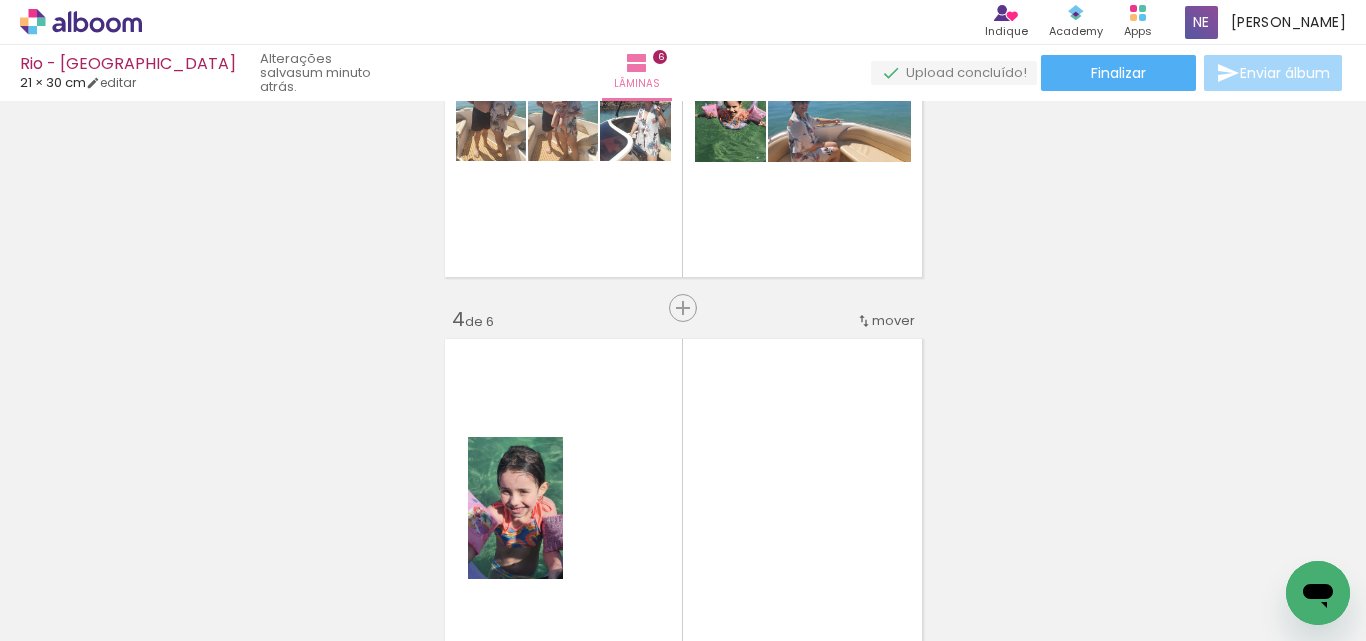 click at bounding box center (683, 508) 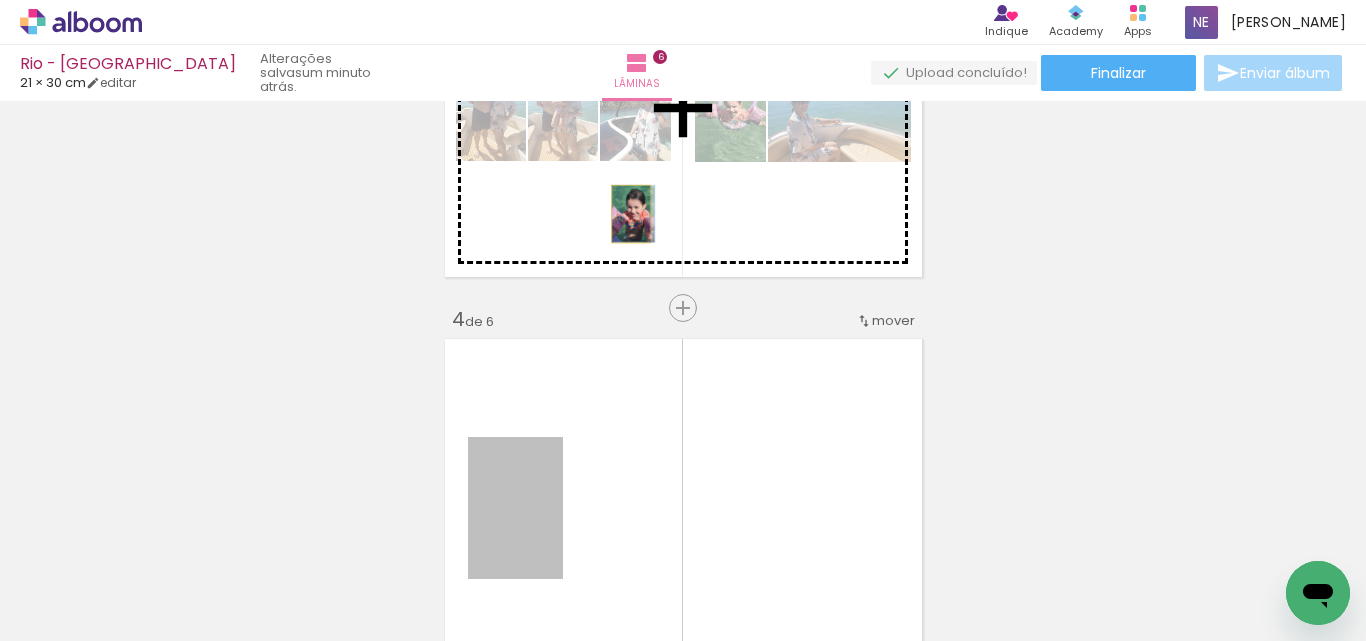 drag, startPoint x: 548, startPoint y: 497, endPoint x: 705, endPoint y: 317, distance: 238.84932 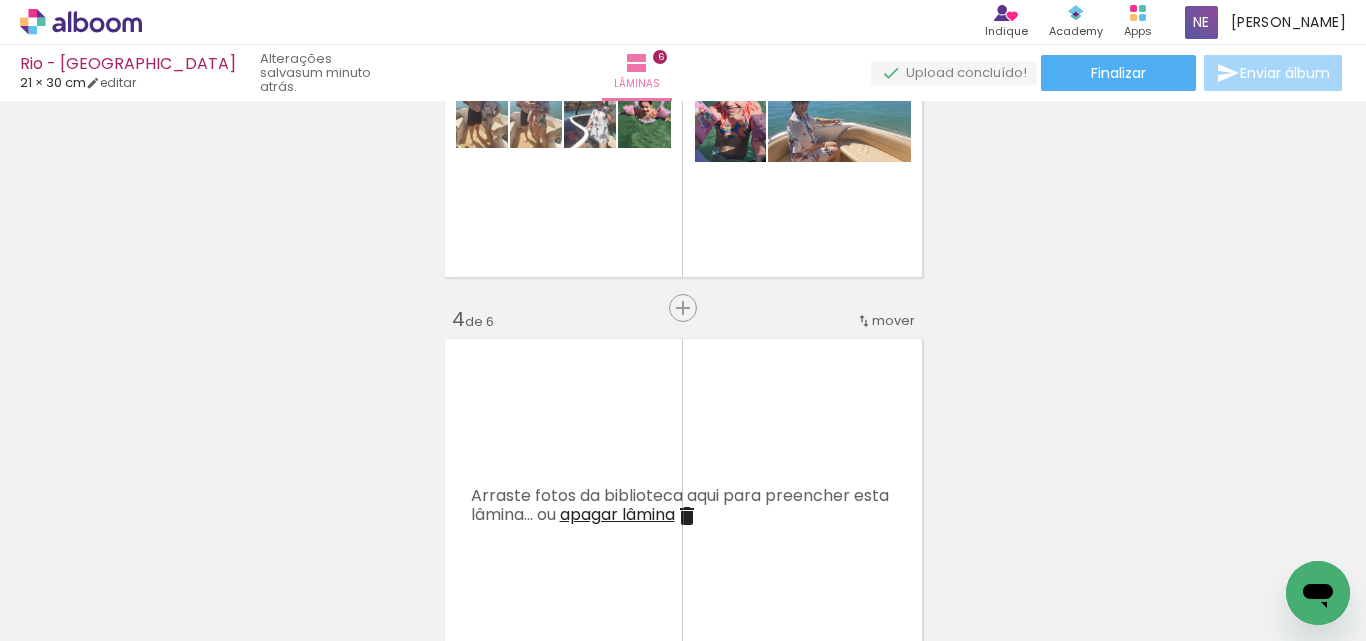 scroll, scrollTop: 1126, scrollLeft: 0, axis: vertical 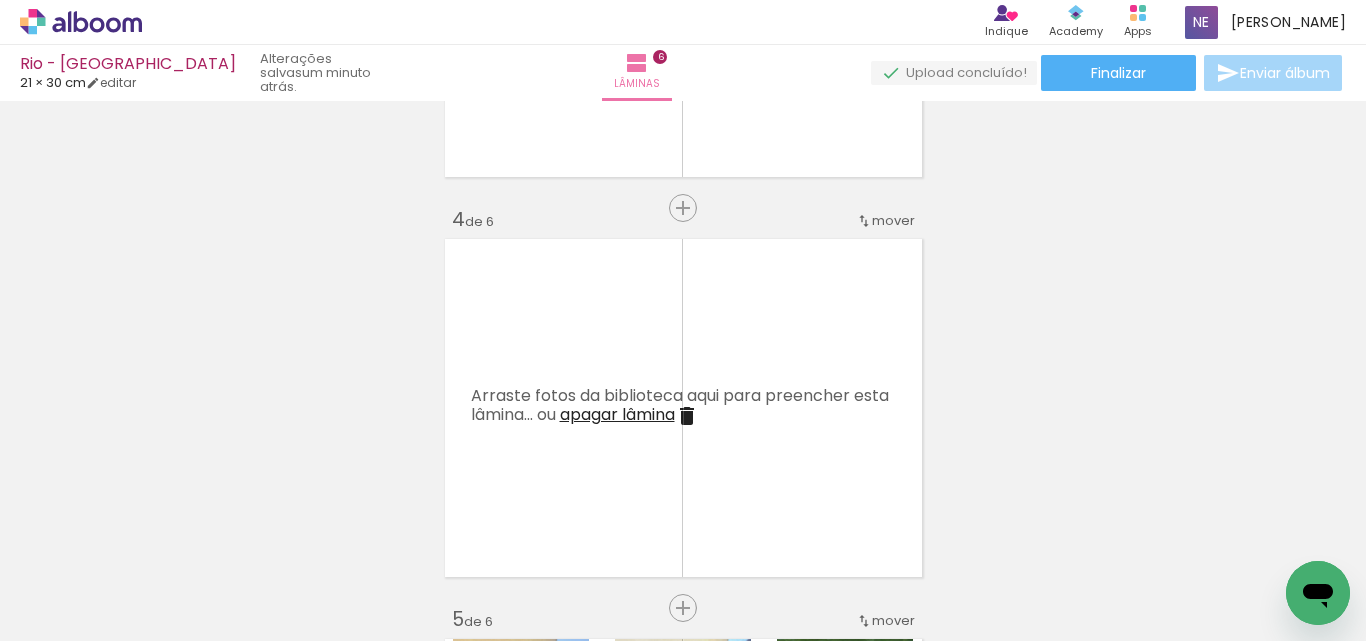 click on "apagar lâmina" at bounding box center (617, 414) 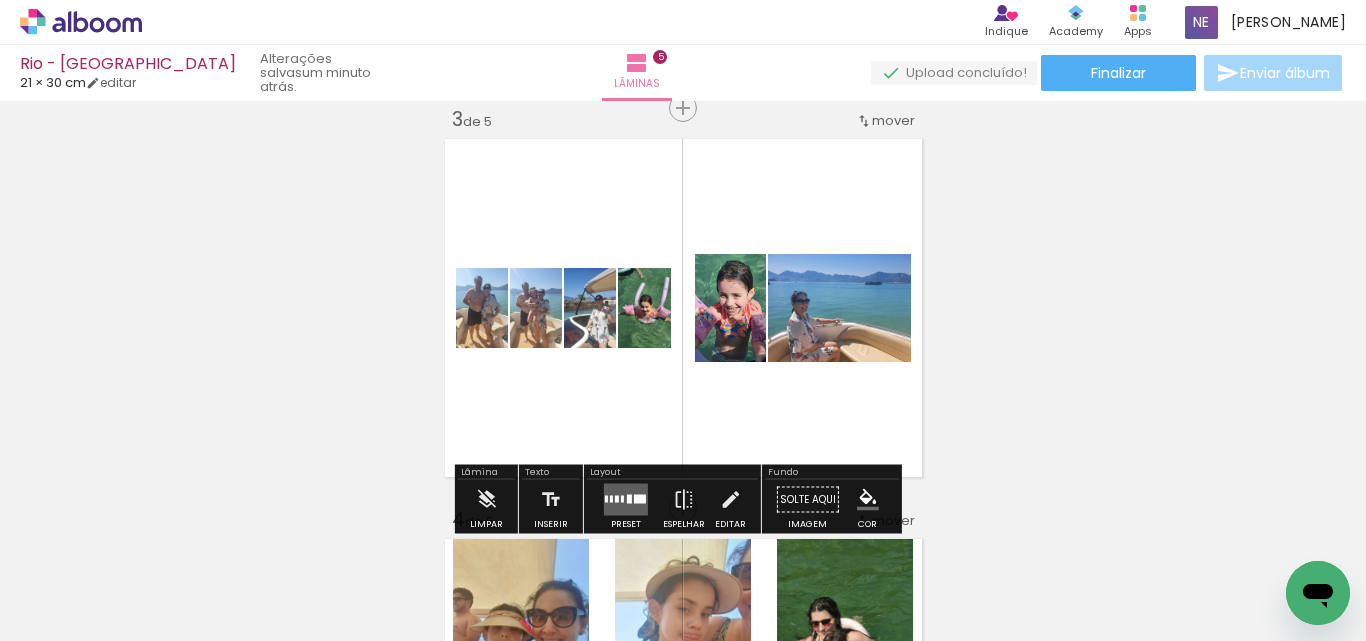 scroll, scrollTop: 926, scrollLeft: 0, axis: vertical 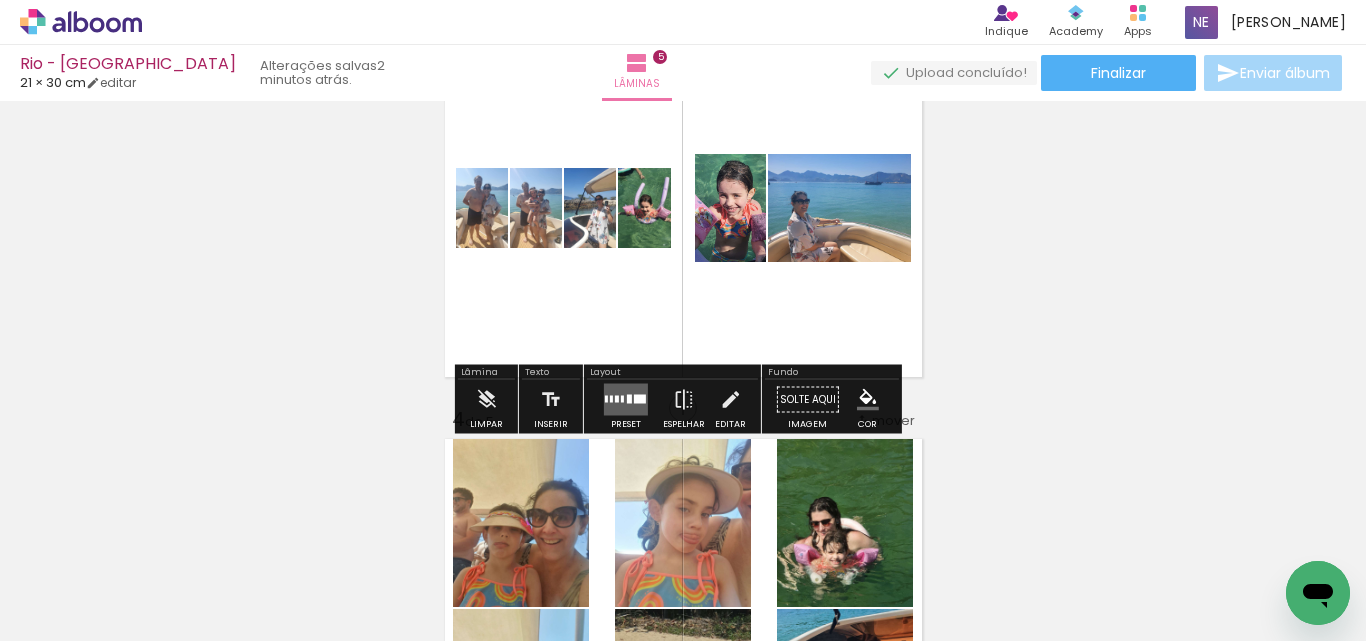 click at bounding box center (626, 400) 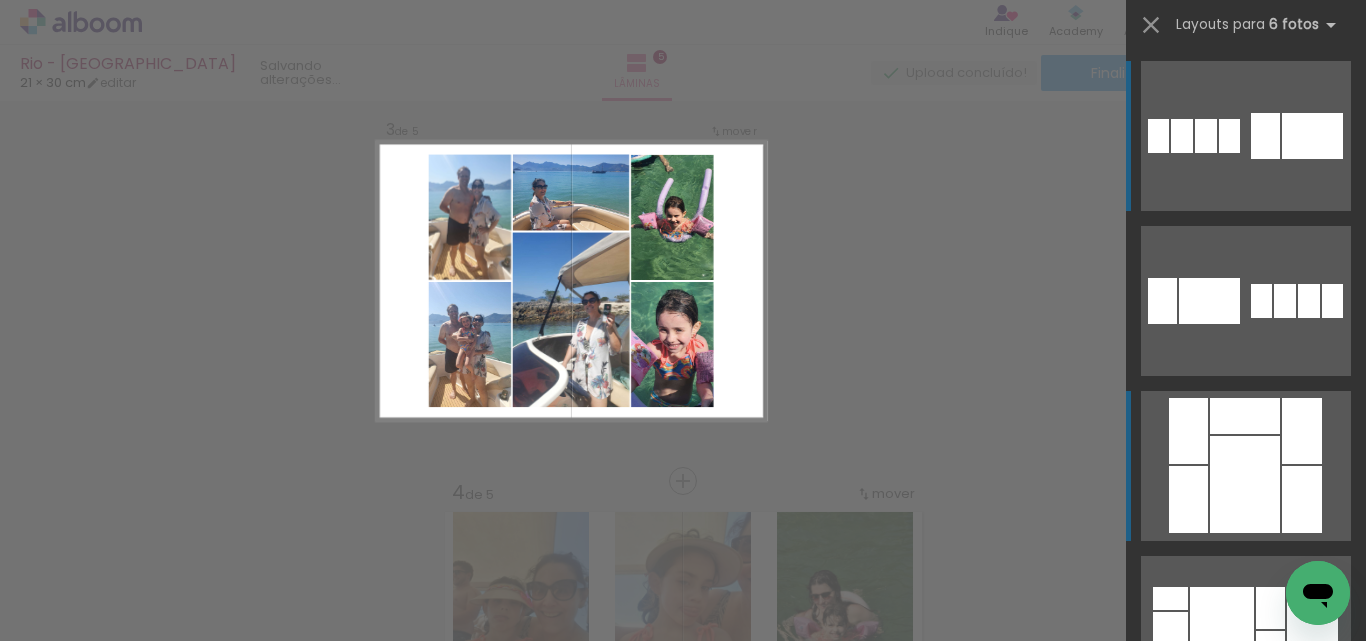 scroll, scrollTop: 826, scrollLeft: 0, axis: vertical 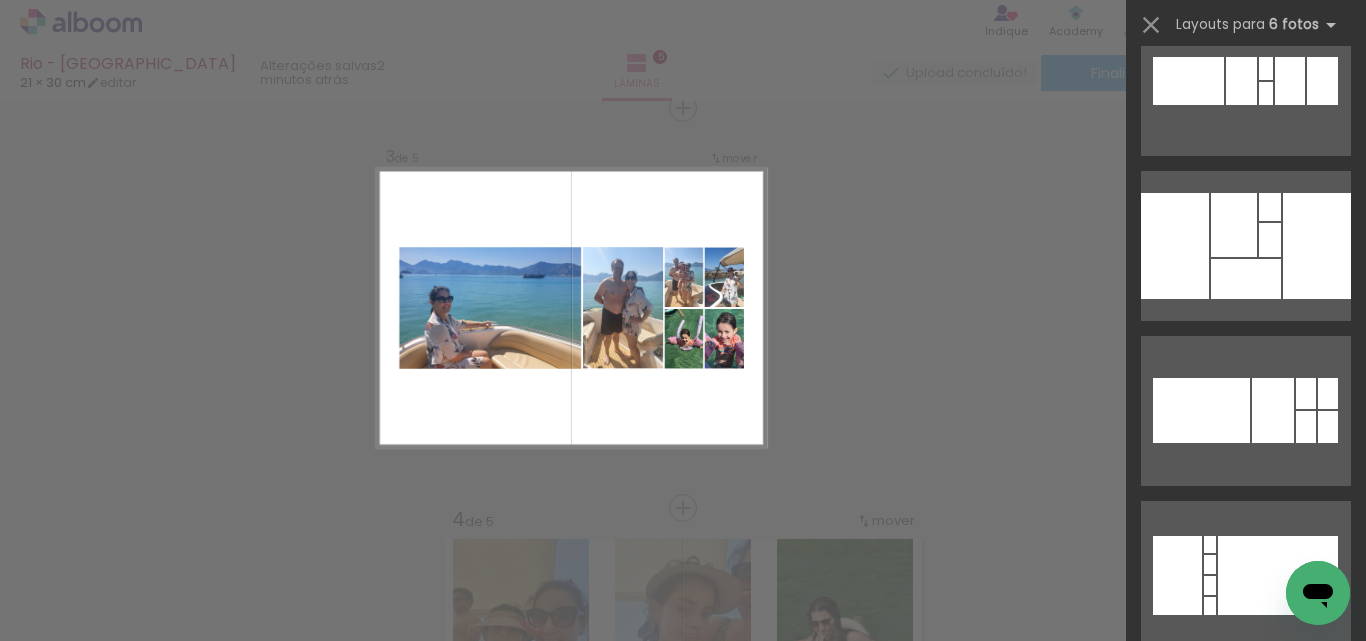 click on "Confirmar Cancelar" at bounding box center (683, 499) 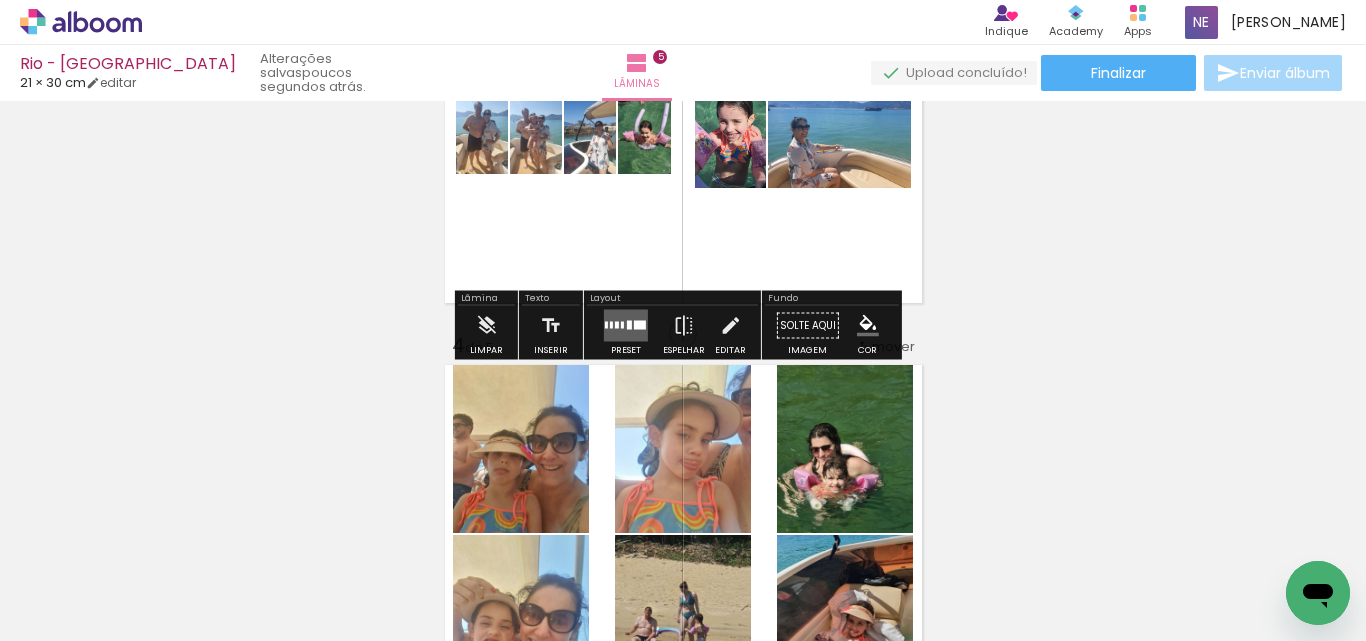 scroll, scrollTop: 900, scrollLeft: 0, axis: vertical 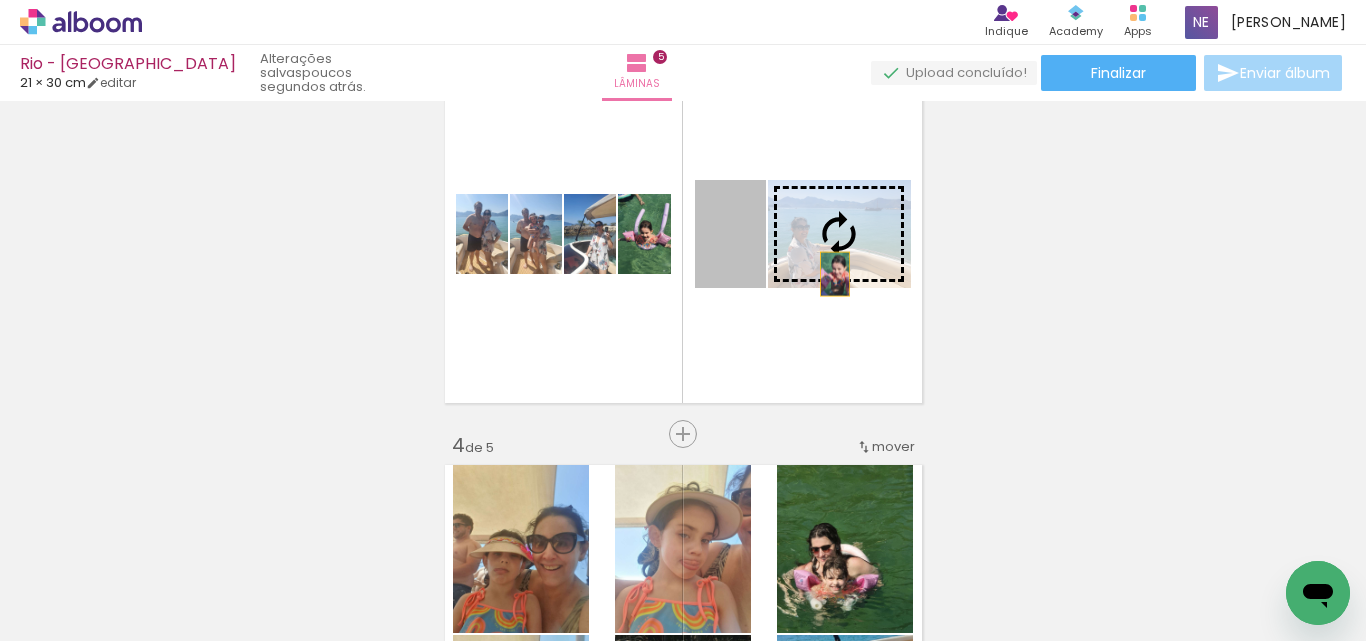 drag, startPoint x: 731, startPoint y: 274, endPoint x: 915, endPoint y: 297, distance: 185.43193 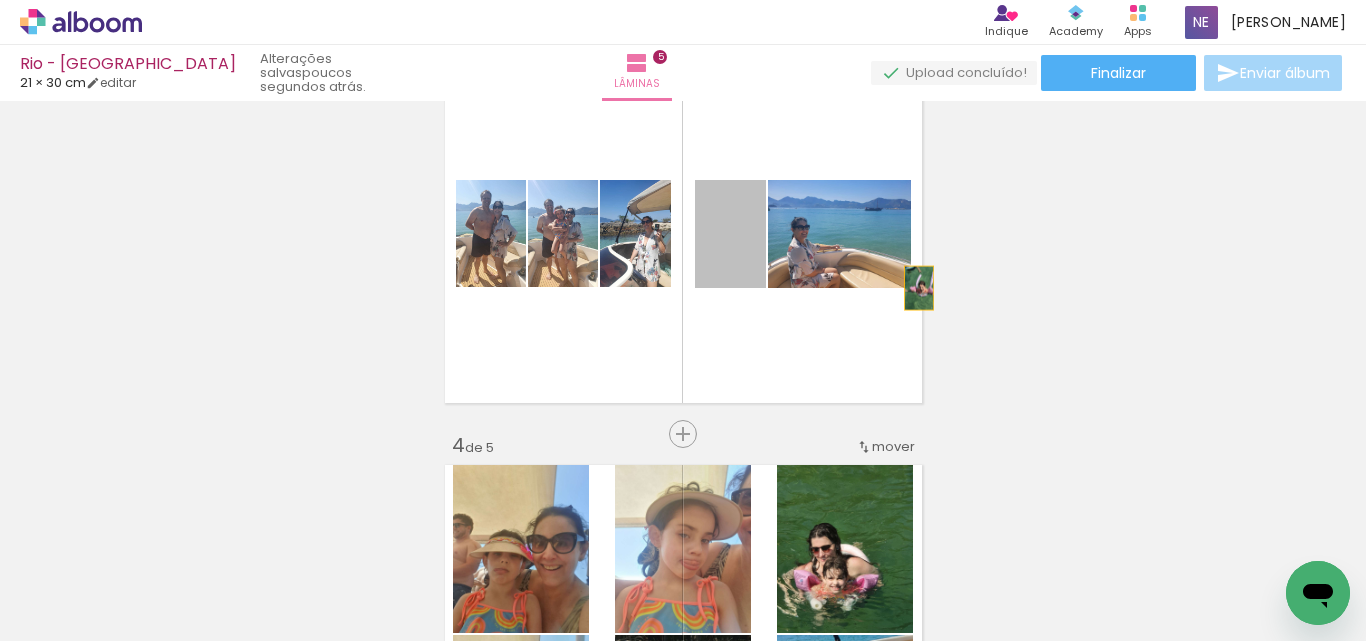 drag, startPoint x: 737, startPoint y: 265, endPoint x: 1106, endPoint y: 316, distance: 372.50772 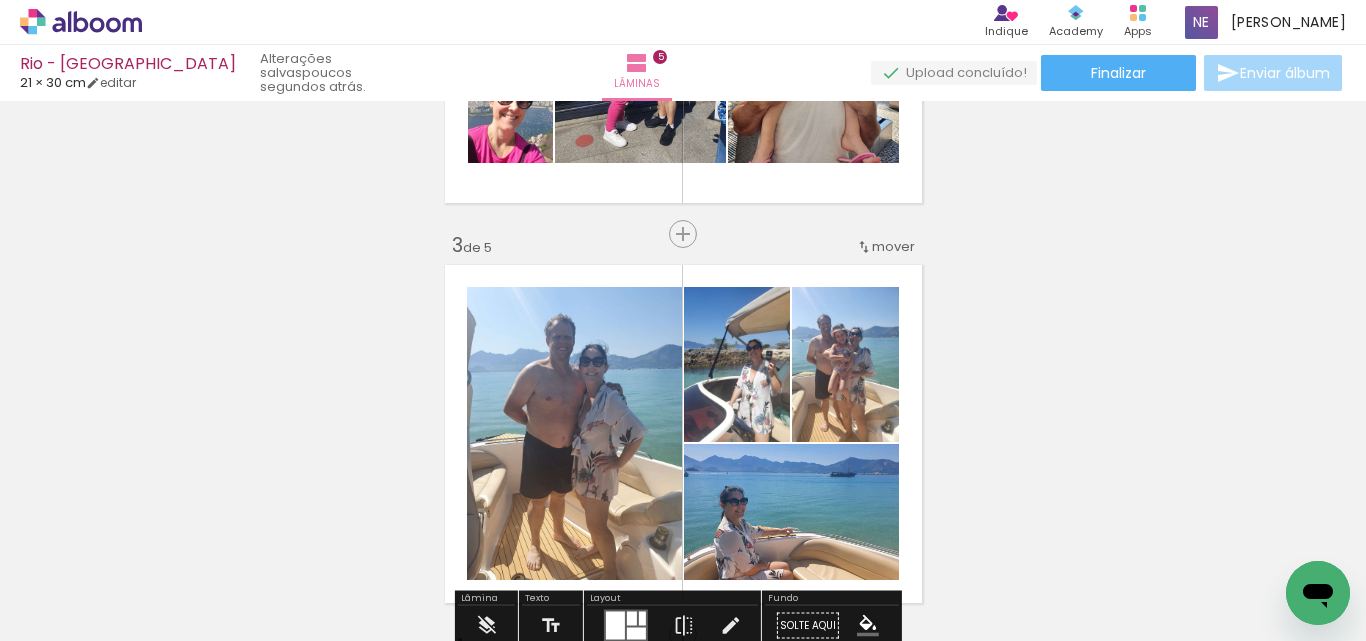 scroll, scrollTop: 900, scrollLeft: 0, axis: vertical 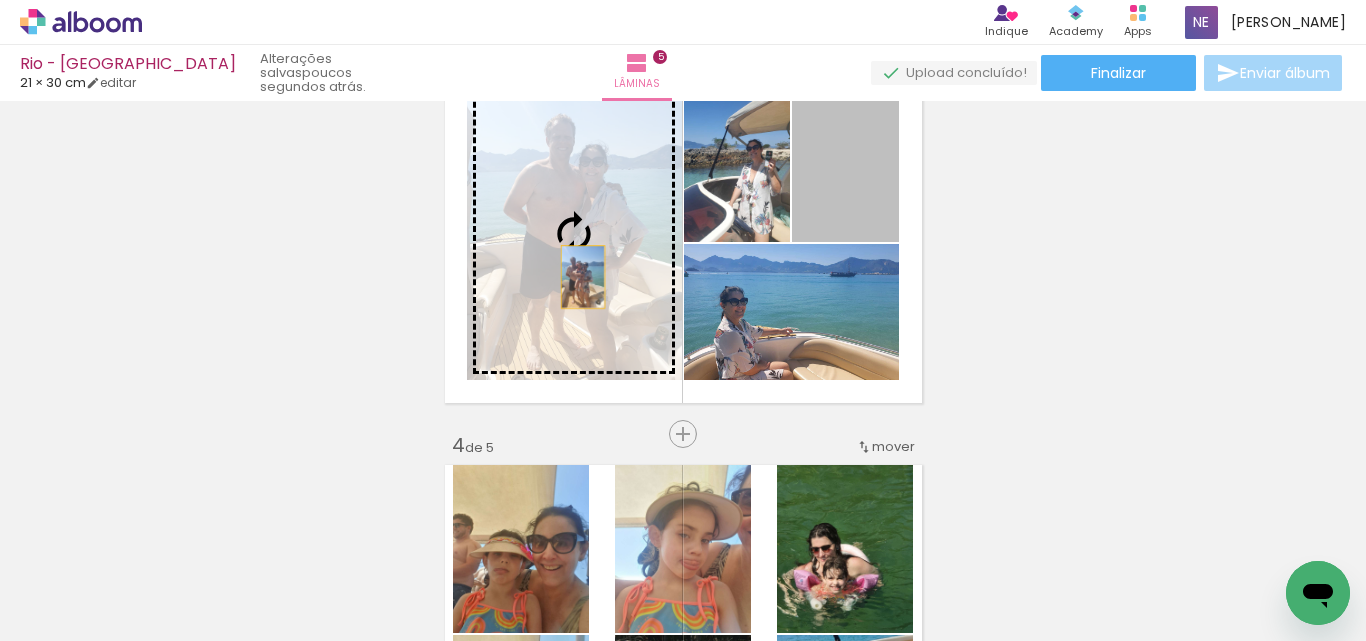 drag, startPoint x: 837, startPoint y: 199, endPoint x: 575, endPoint y: 277, distance: 273.36423 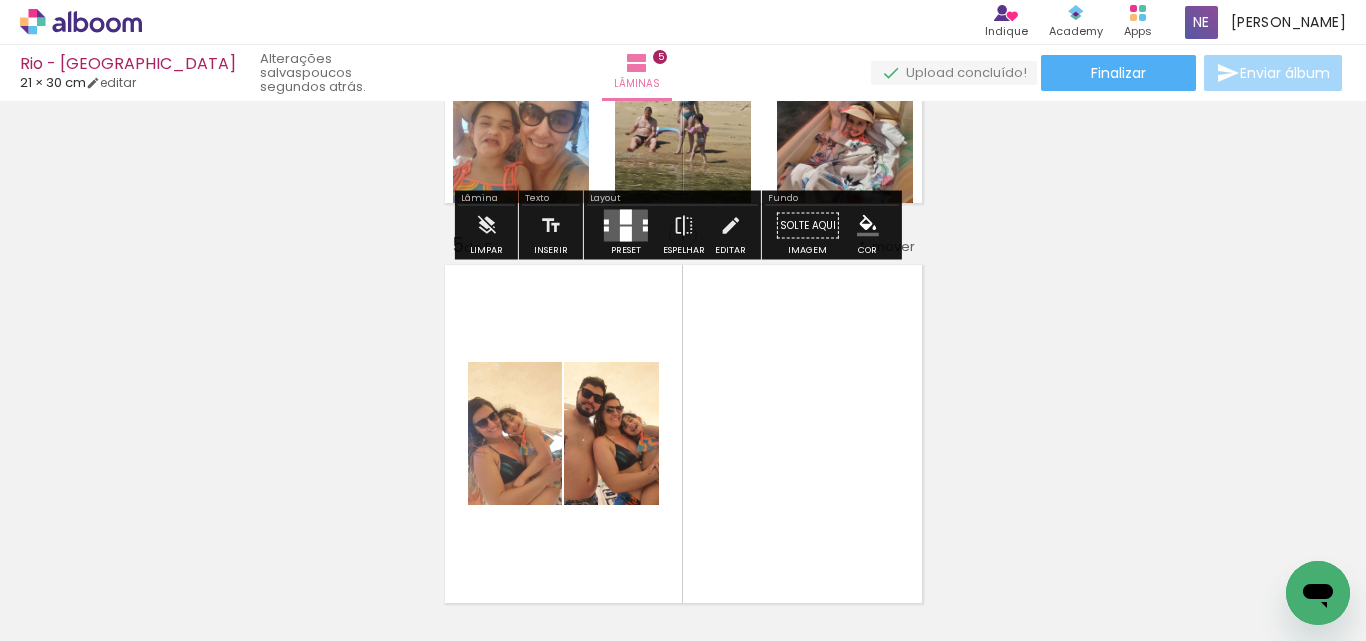 scroll, scrollTop: 1400, scrollLeft: 0, axis: vertical 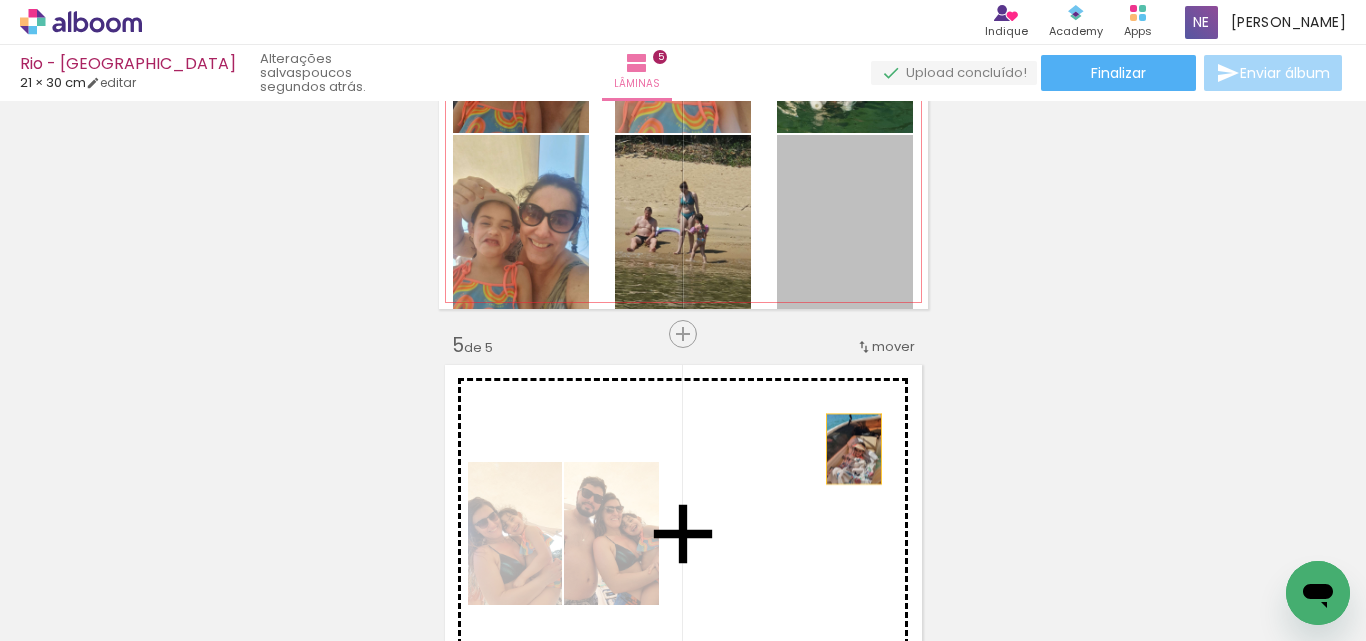 drag, startPoint x: 871, startPoint y: 241, endPoint x: 914, endPoint y: 354, distance: 120.90492 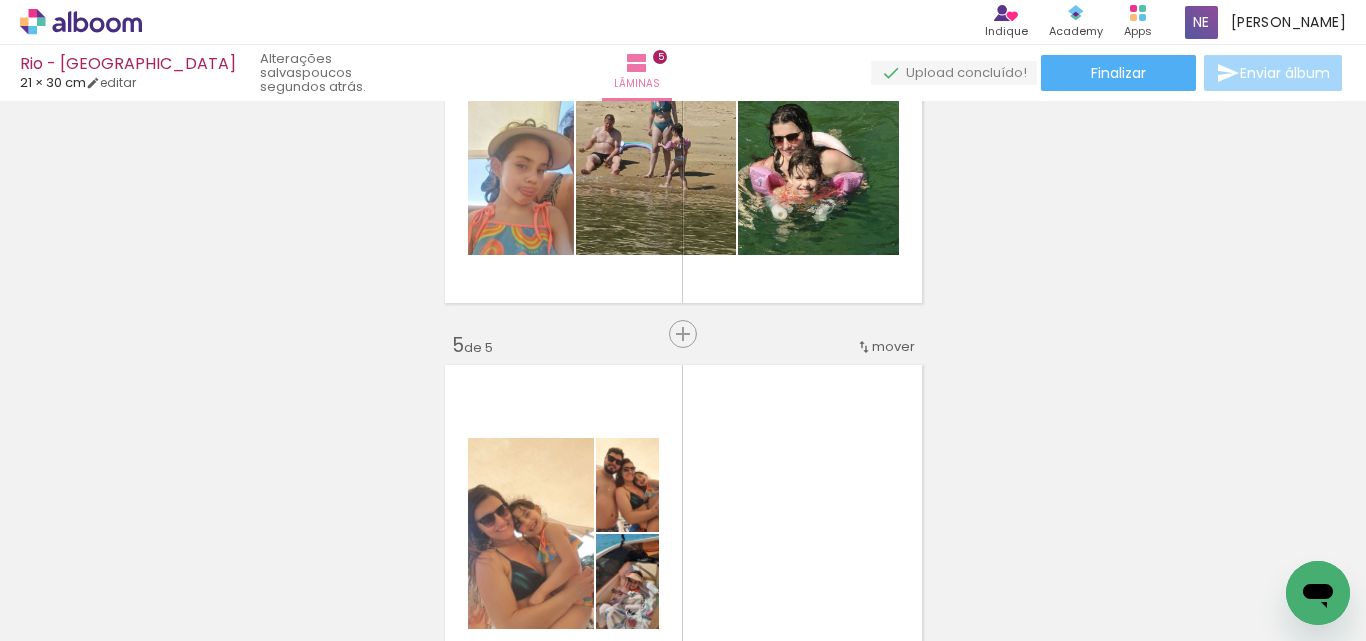 scroll, scrollTop: 1200, scrollLeft: 0, axis: vertical 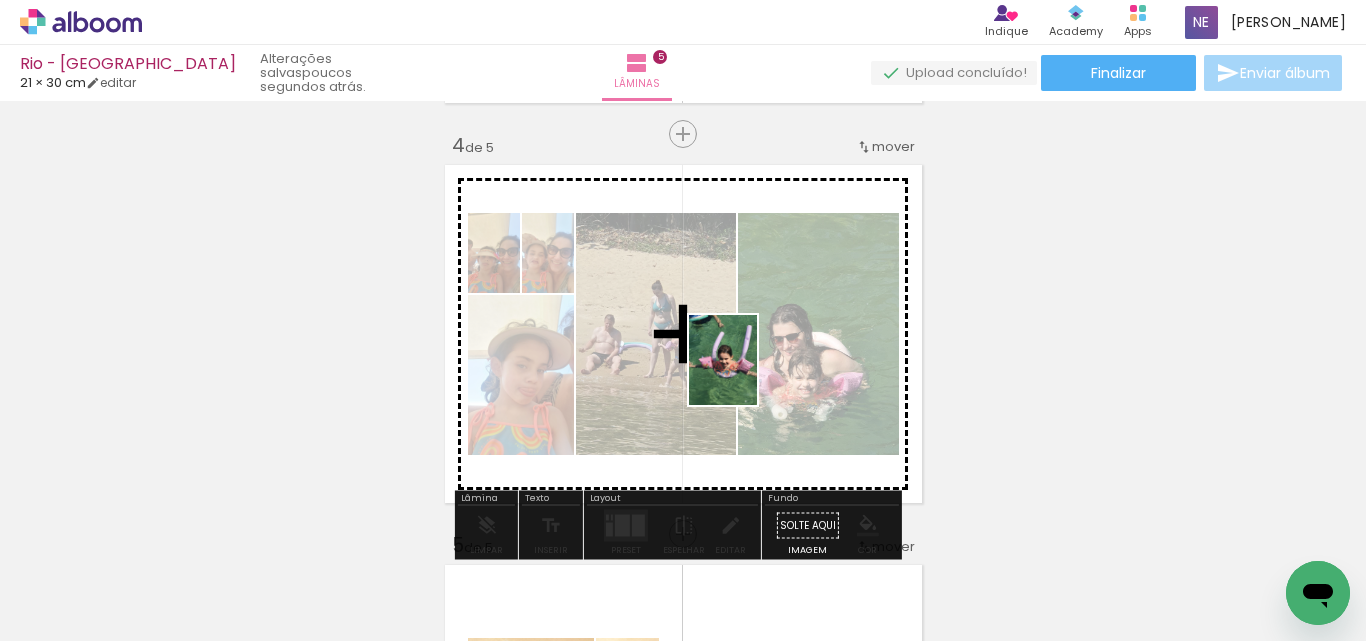 drag, startPoint x: 304, startPoint y: 587, endPoint x: 749, endPoint y: 375, distance: 492.91885 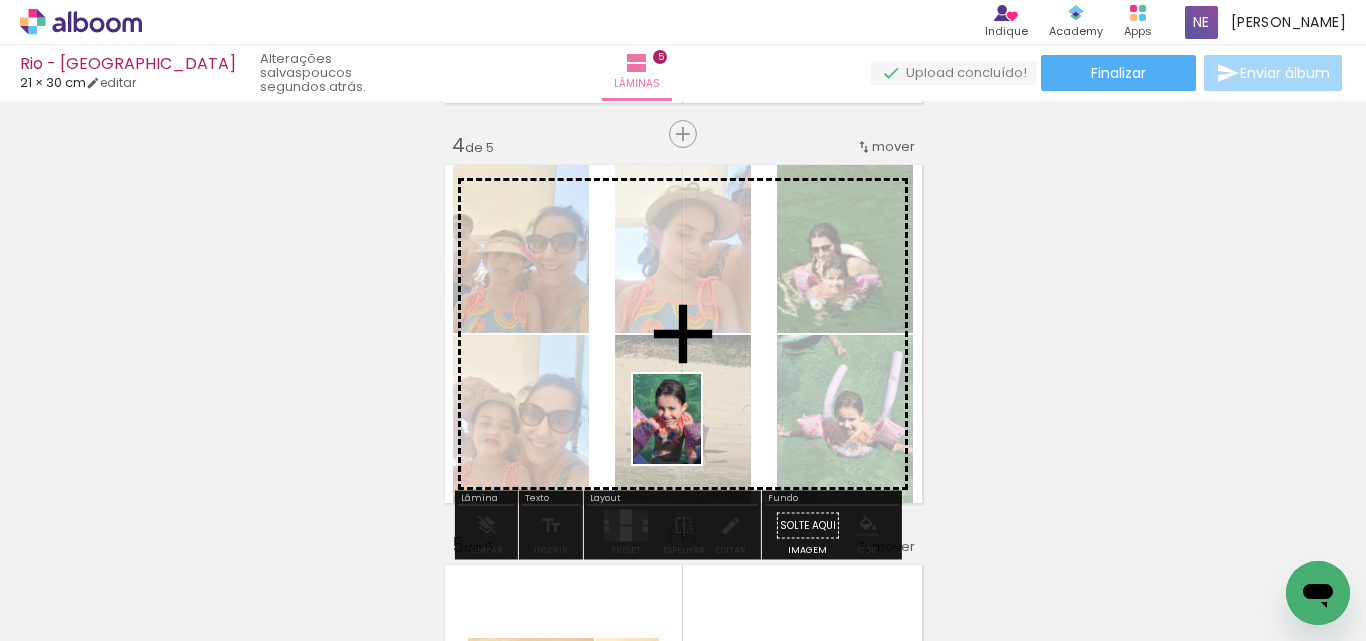 drag, startPoint x: 403, startPoint y: 593, endPoint x: 693, endPoint y: 434, distance: 330.728 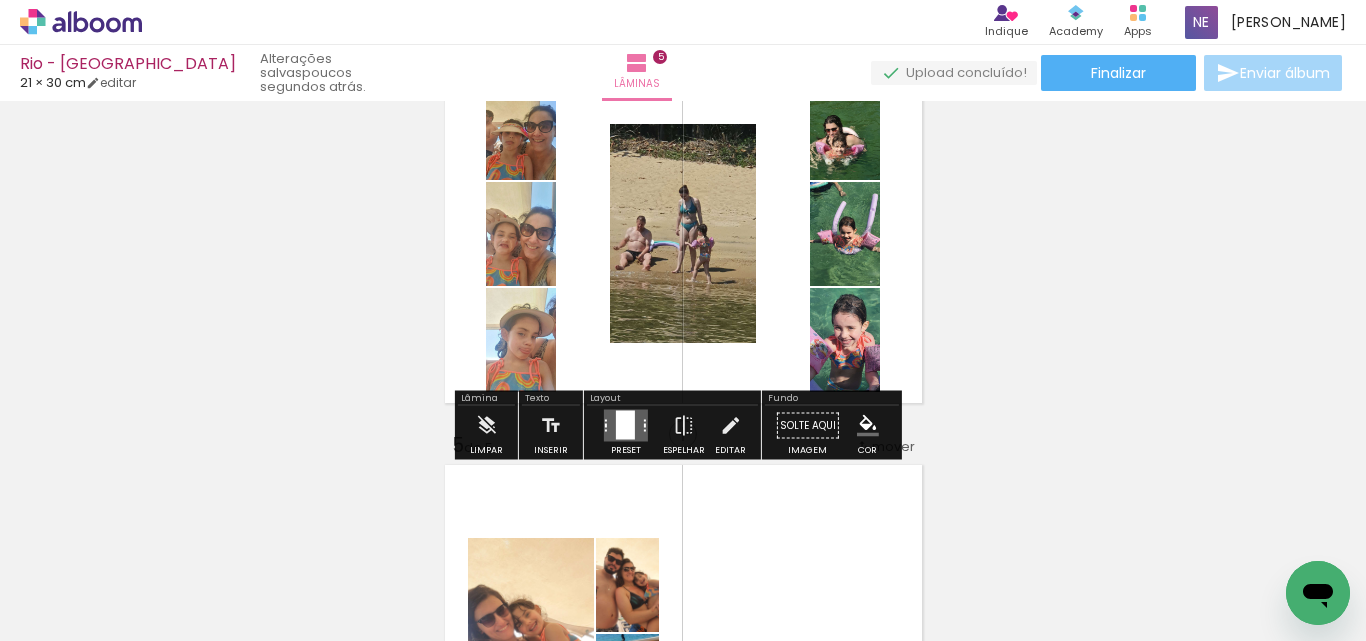 scroll, scrollTop: 1500, scrollLeft: 0, axis: vertical 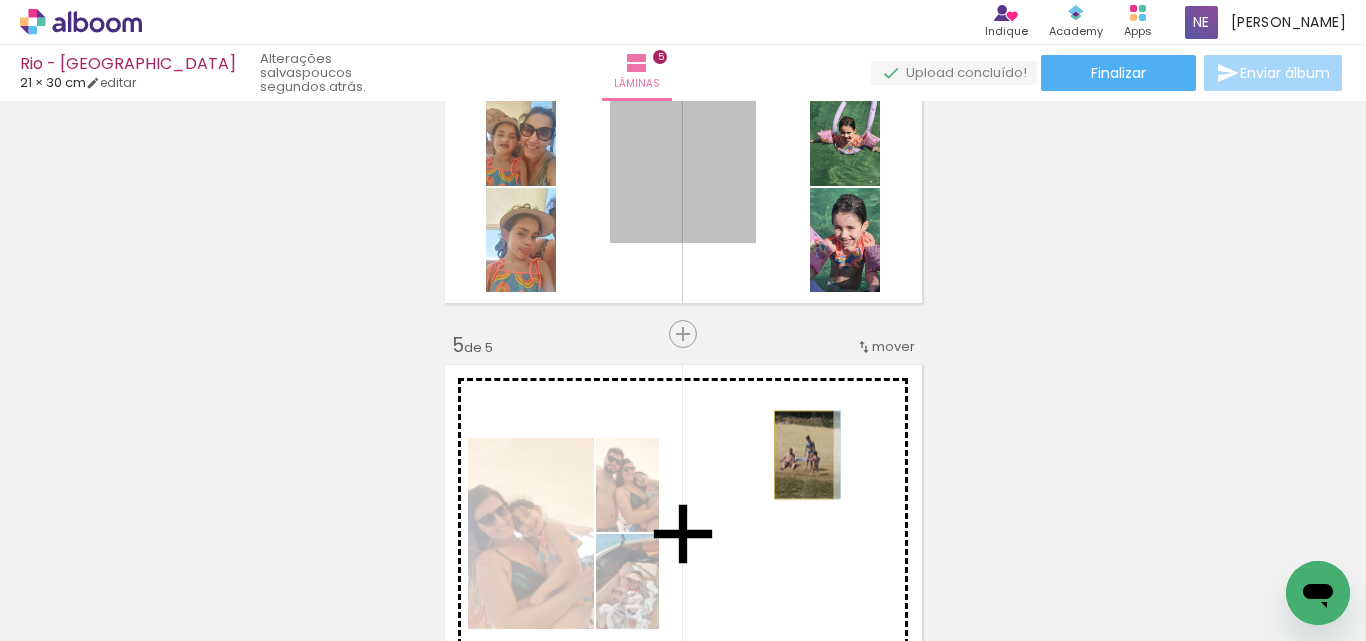 drag, startPoint x: 705, startPoint y: 202, endPoint x: 796, endPoint y: 455, distance: 268.868 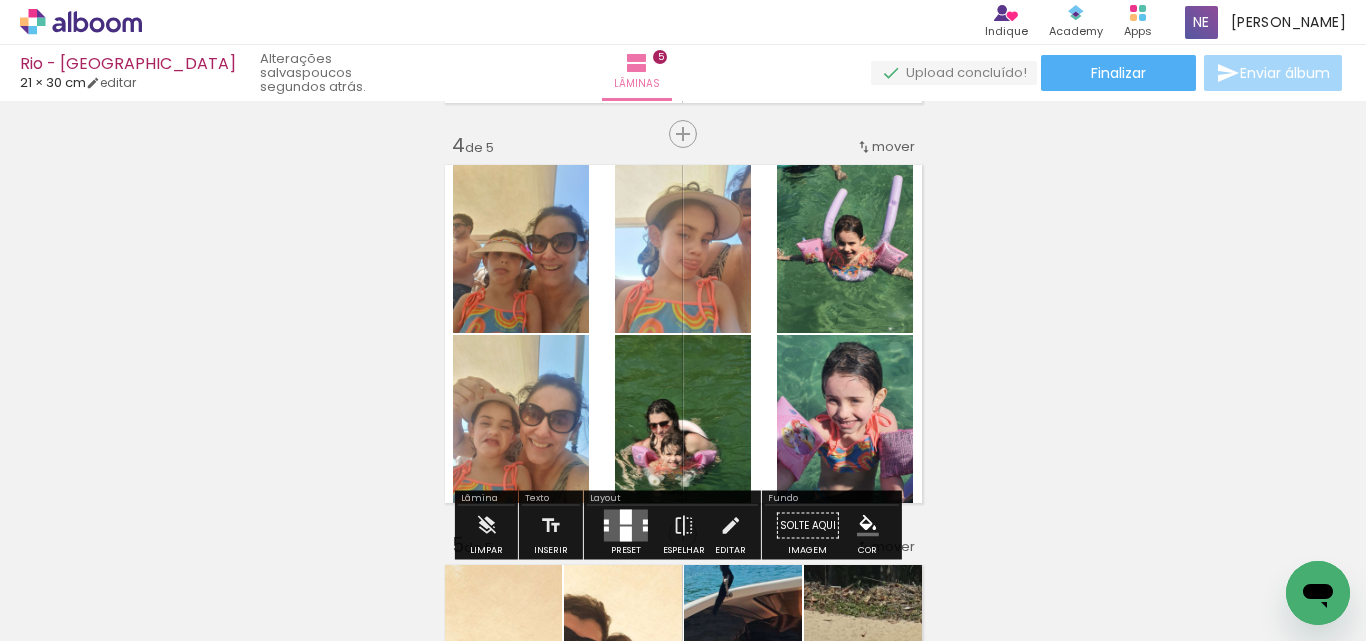 scroll, scrollTop: 1300, scrollLeft: 0, axis: vertical 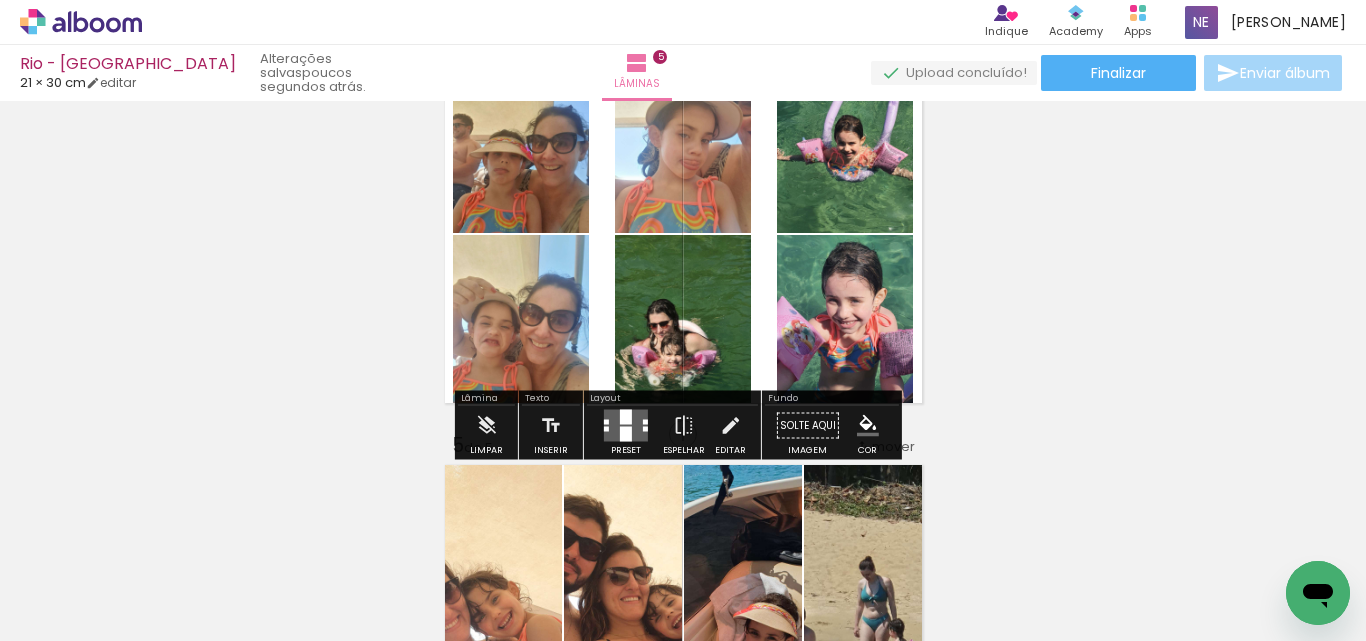 click at bounding box center [626, 426] 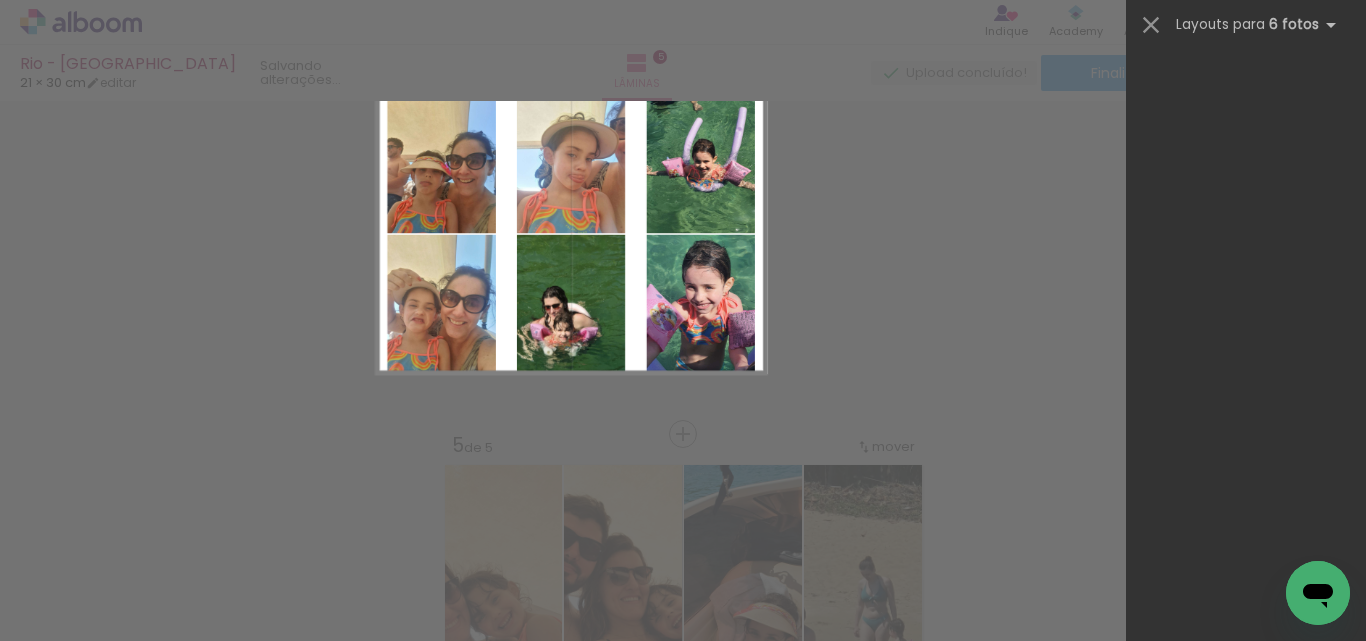 scroll, scrollTop: 0, scrollLeft: 0, axis: both 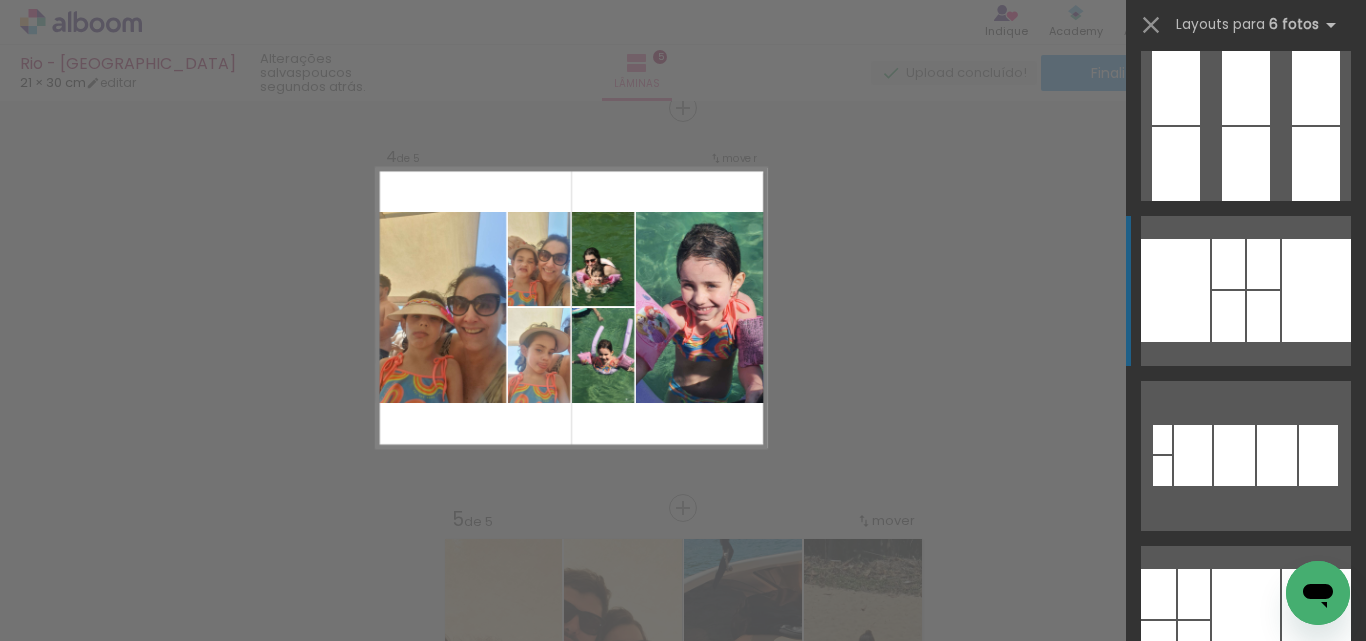 click at bounding box center [1246, 620] 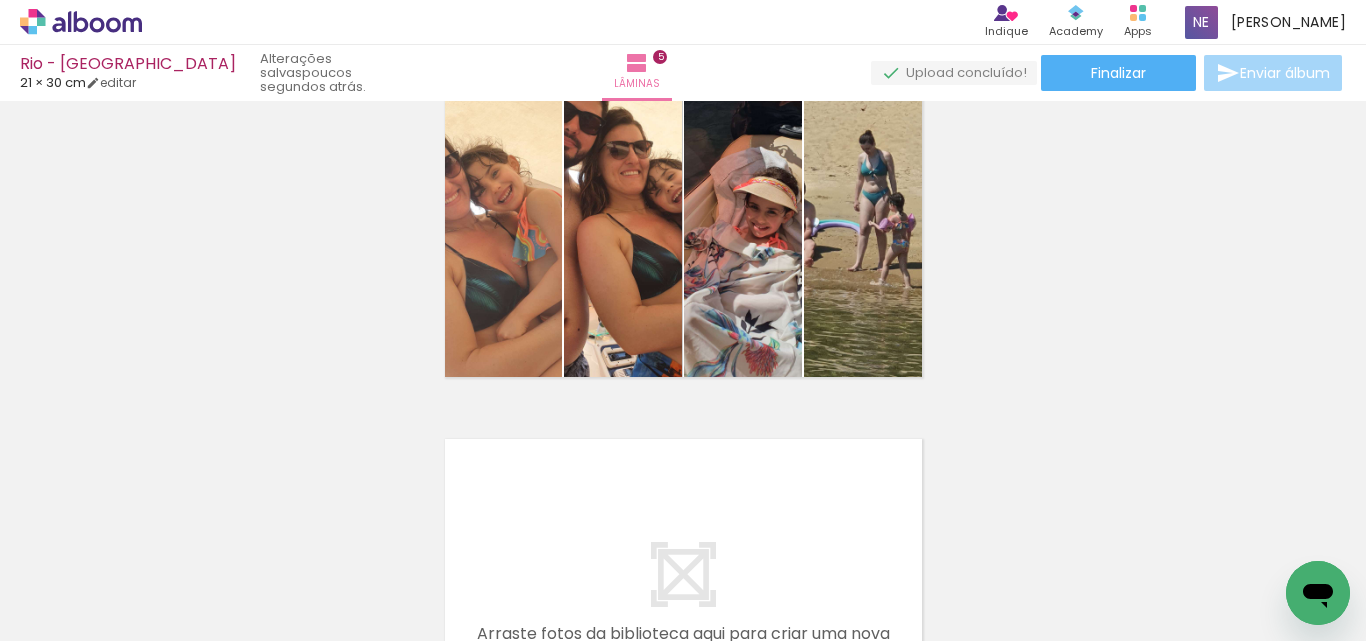 scroll, scrollTop: 1626, scrollLeft: 0, axis: vertical 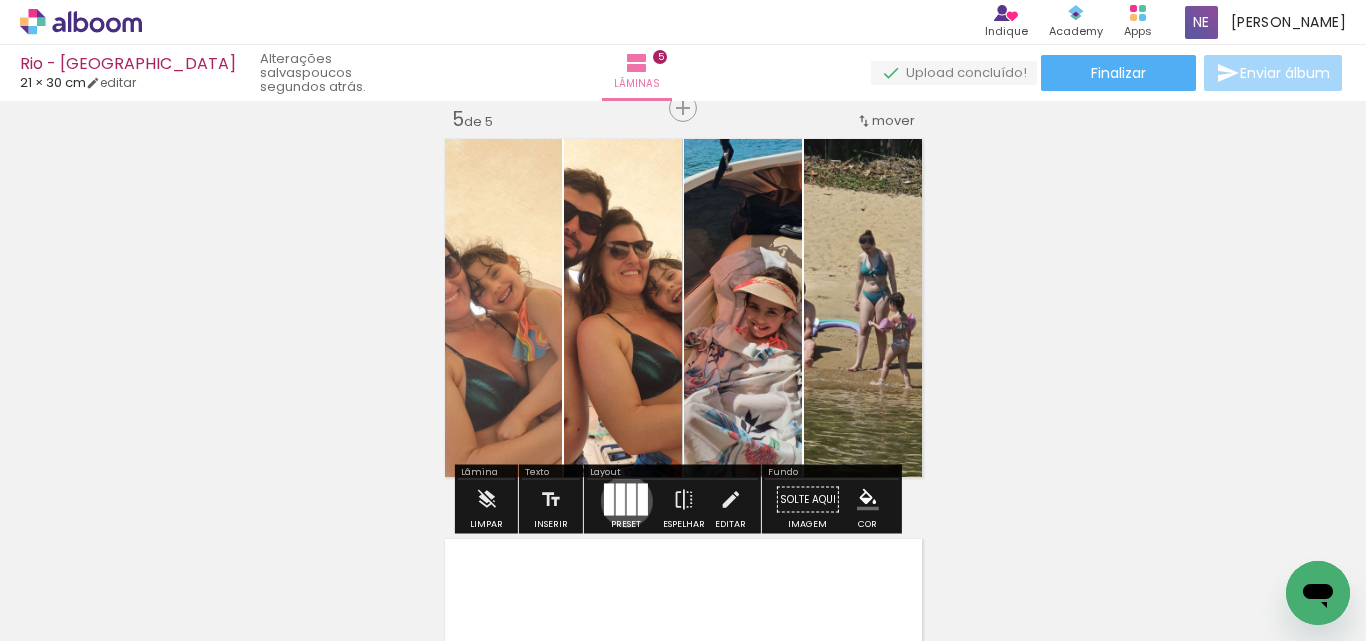 click at bounding box center (631, 500) 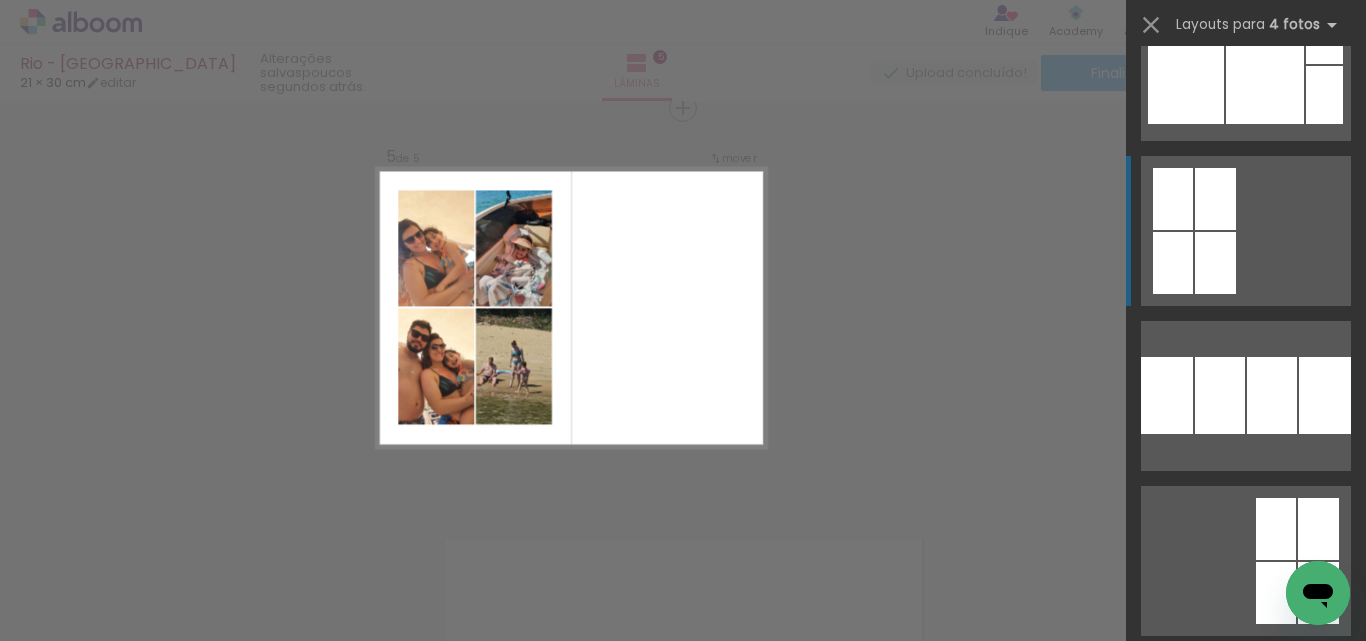 scroll, scrollTop: 300, scrollLeft: 0, axis: vertical 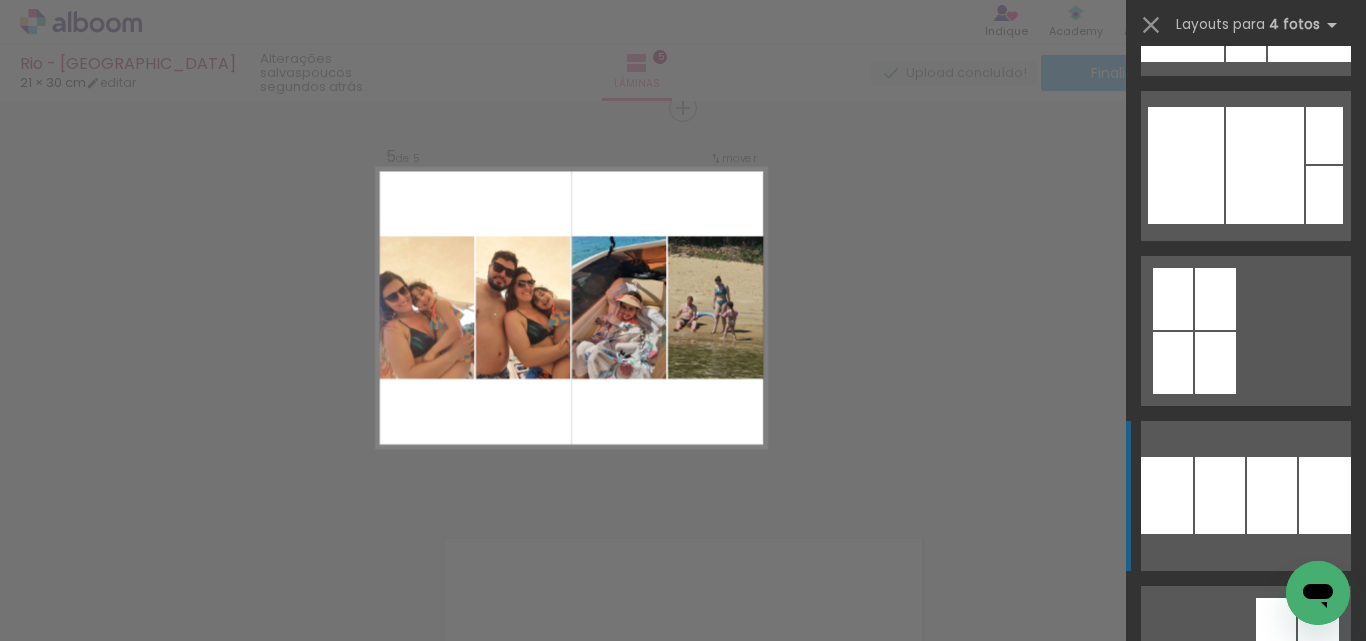 click at bounding box center [1309, 0] 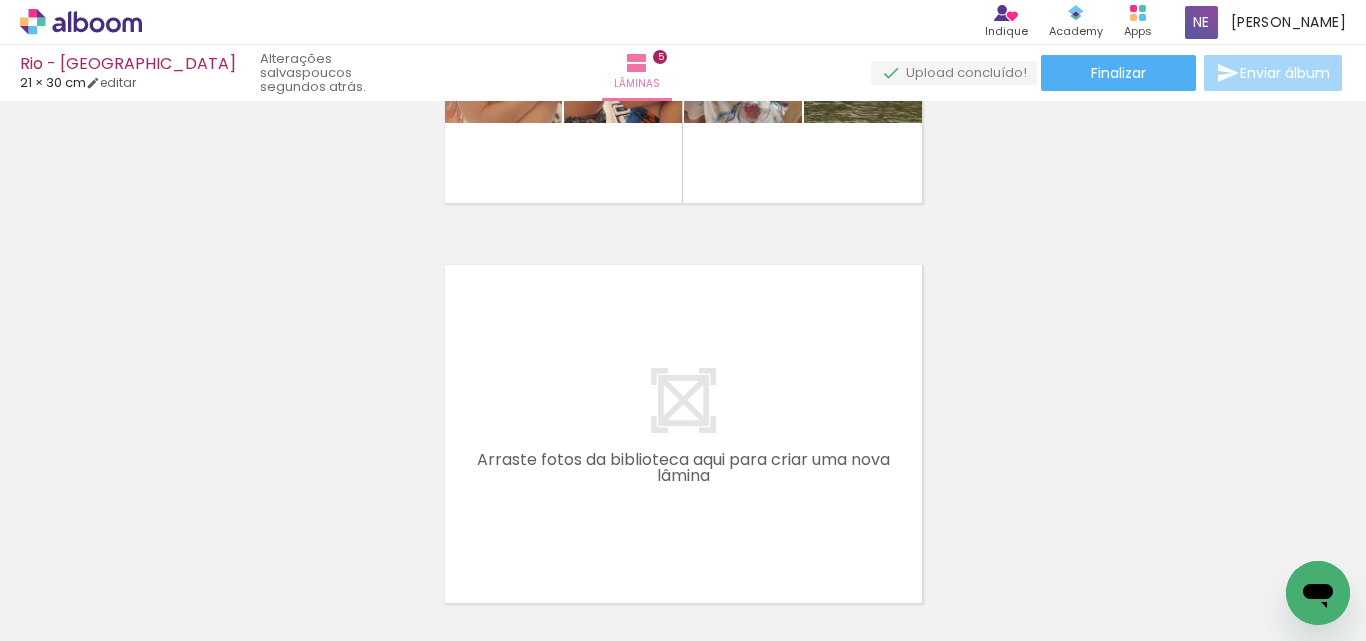 scroll, scrollTop: 2063, scrollLeft: 0, axis: vertical 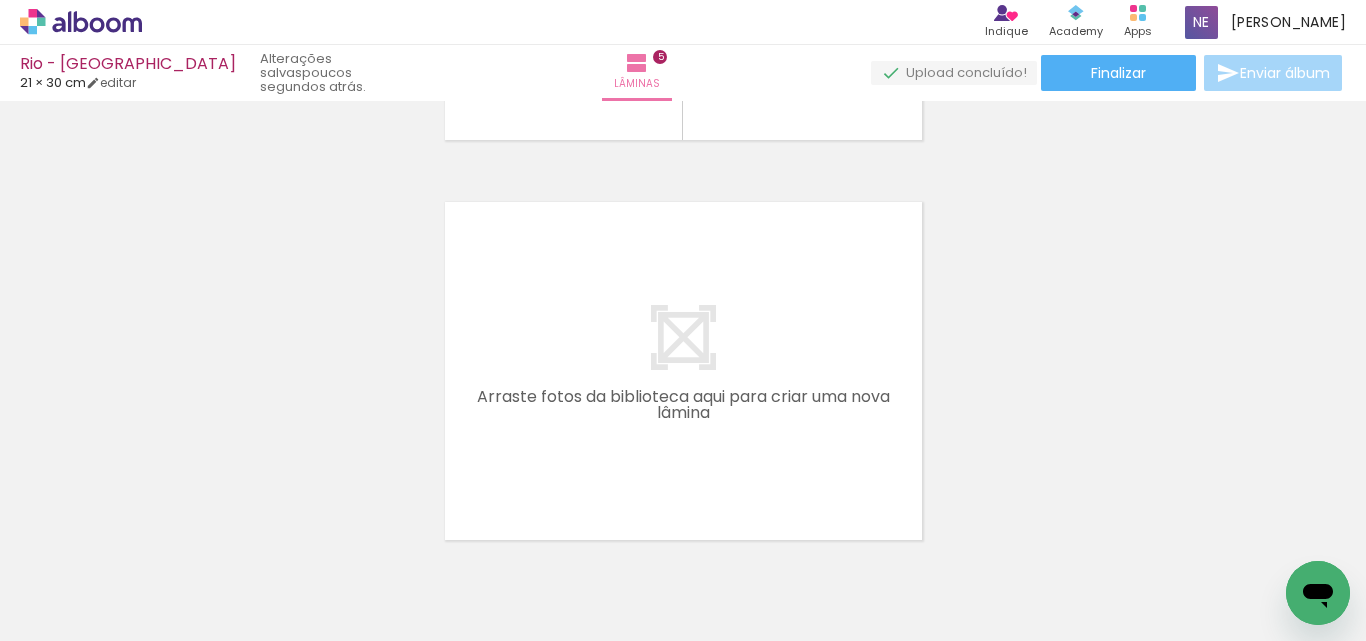 click at bounding box center (683, 371) 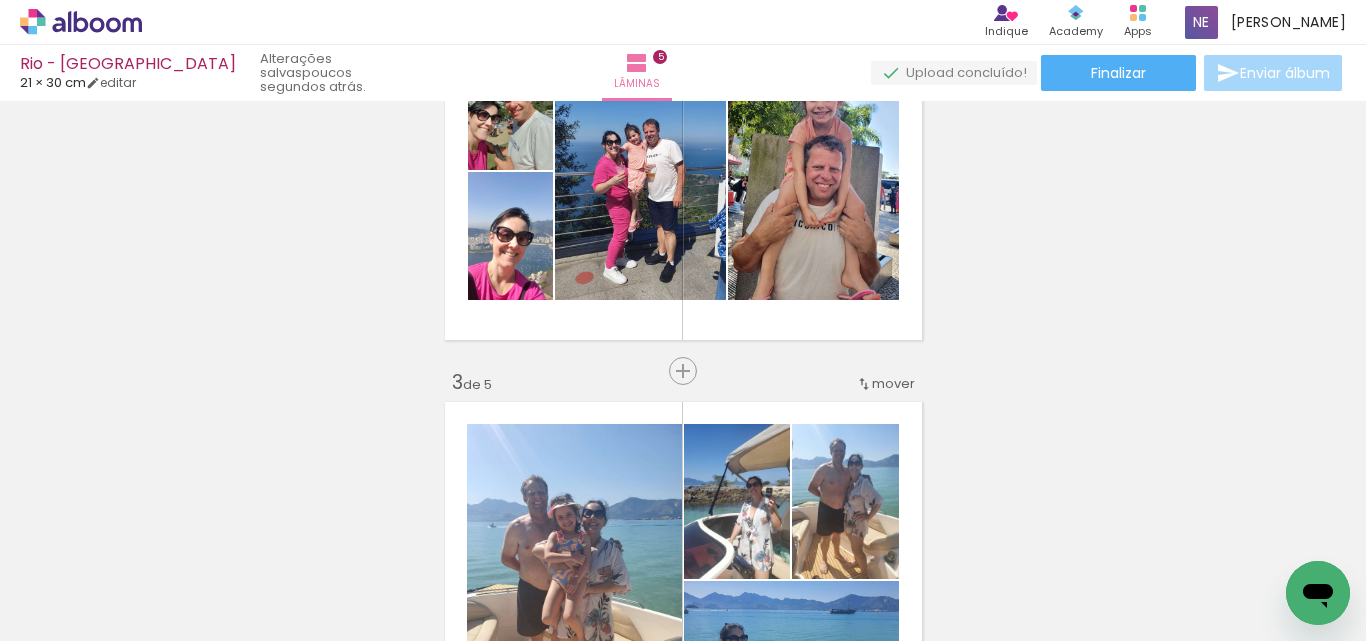 scroll, scrollTop: 0, scrollLeft: 0, axis: both 